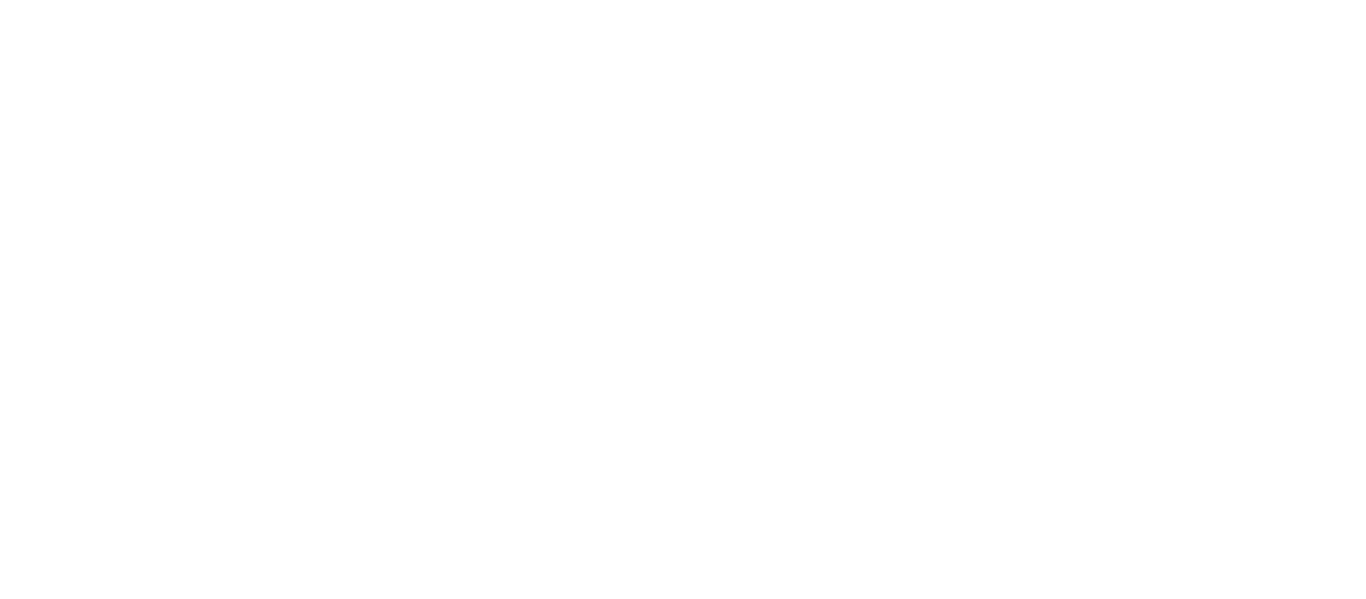 scroll, scrollTop: 0, scrollLeft: 0, axis: both 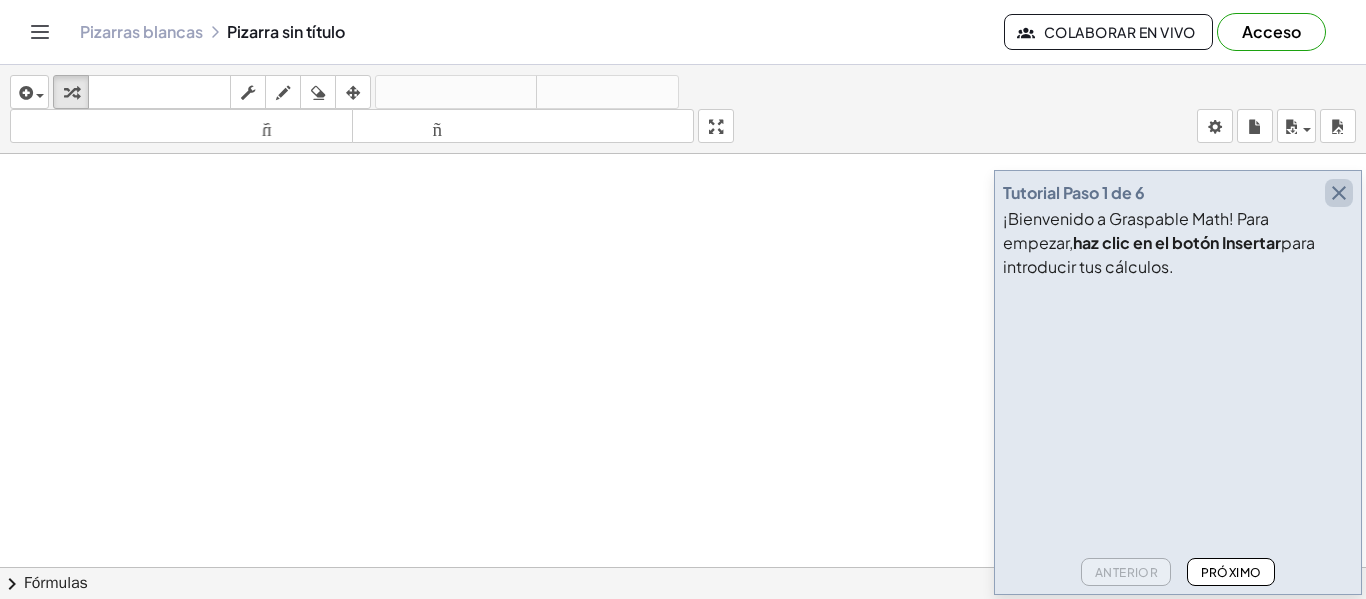 click at bounding box center [1339, 193] 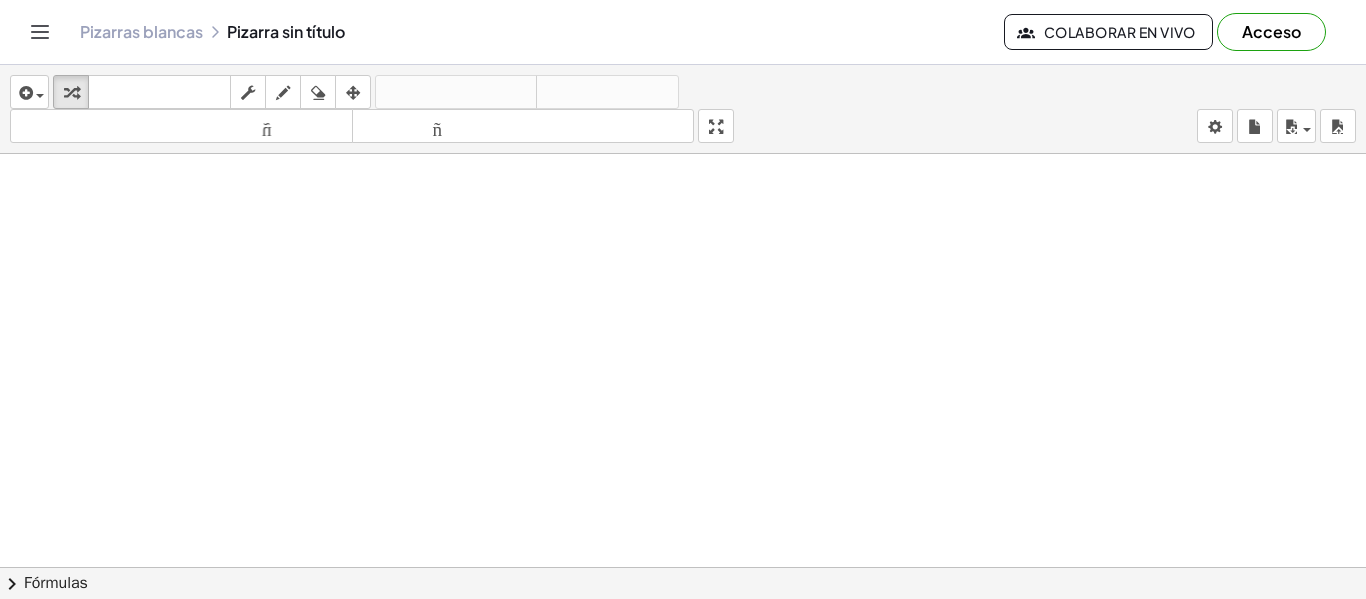 drag, startPoint x: 124, startPoint y: 257, endPoint x: 156, endPoint y: 345, distance: 93.637596 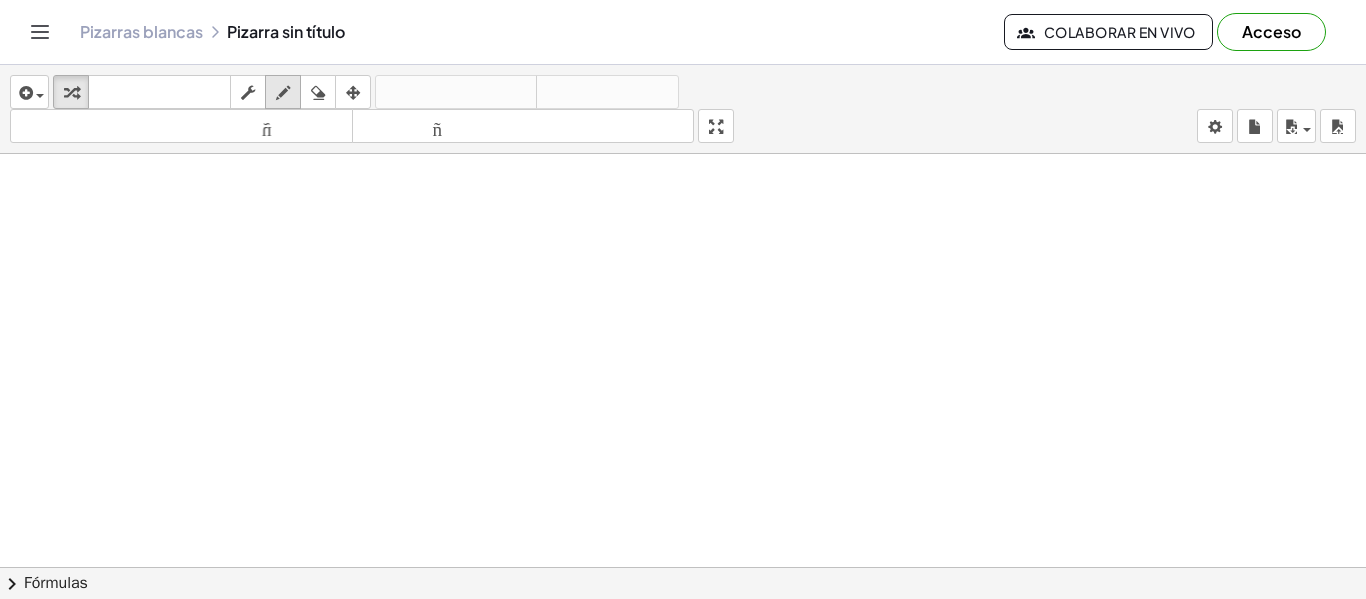 click at bounding box center (283, 93) 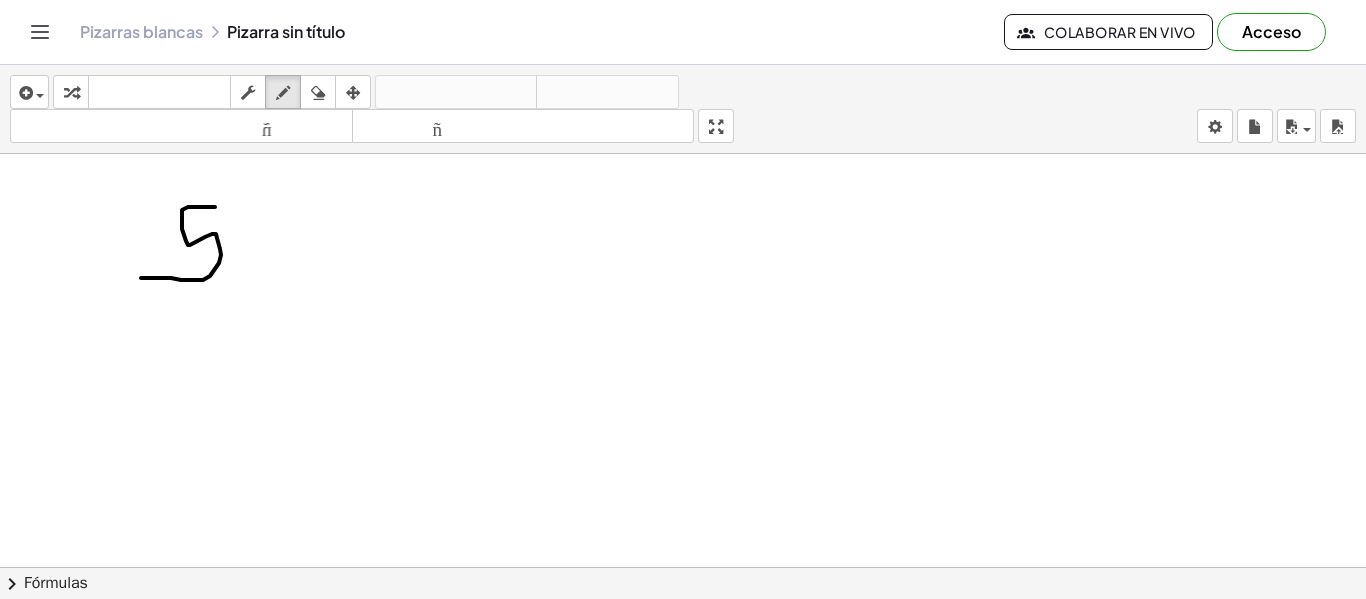 drag, startPoint x: 215, startPoint y: 207, endPoint x: 179, endPoint y: 280, distance: 81.394104 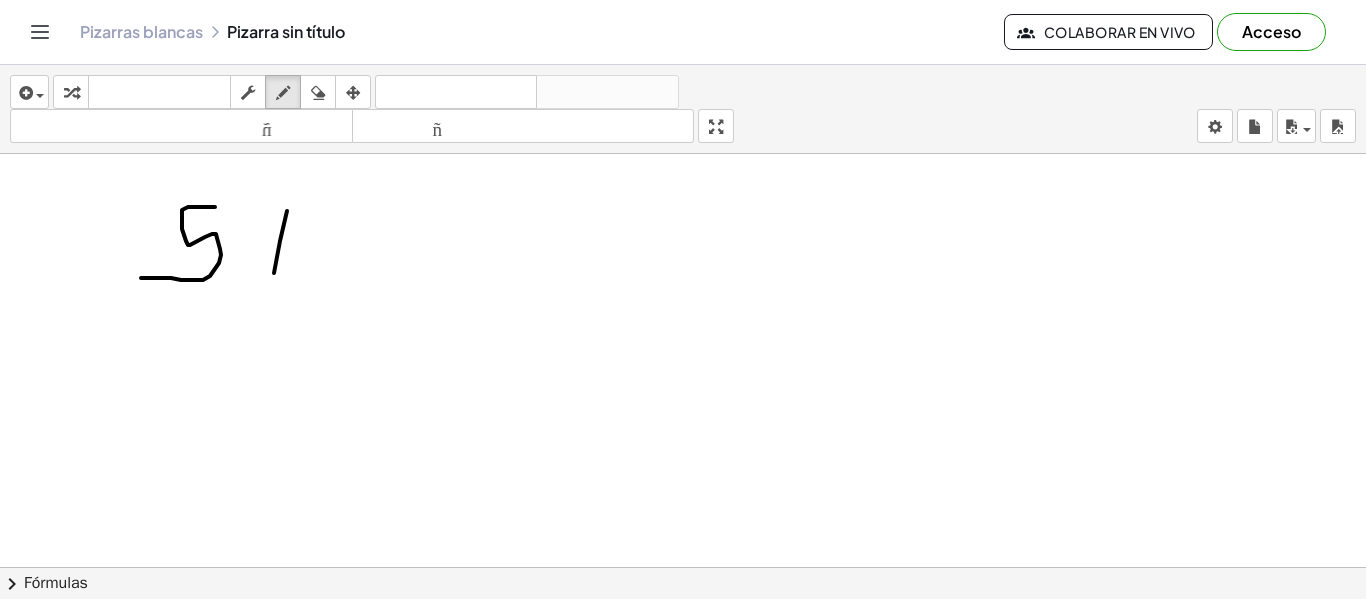 drag, startPoint x: 280, startPoint y: 241, endPoint x: 260, endPoint y: 282, distance: 45.617977 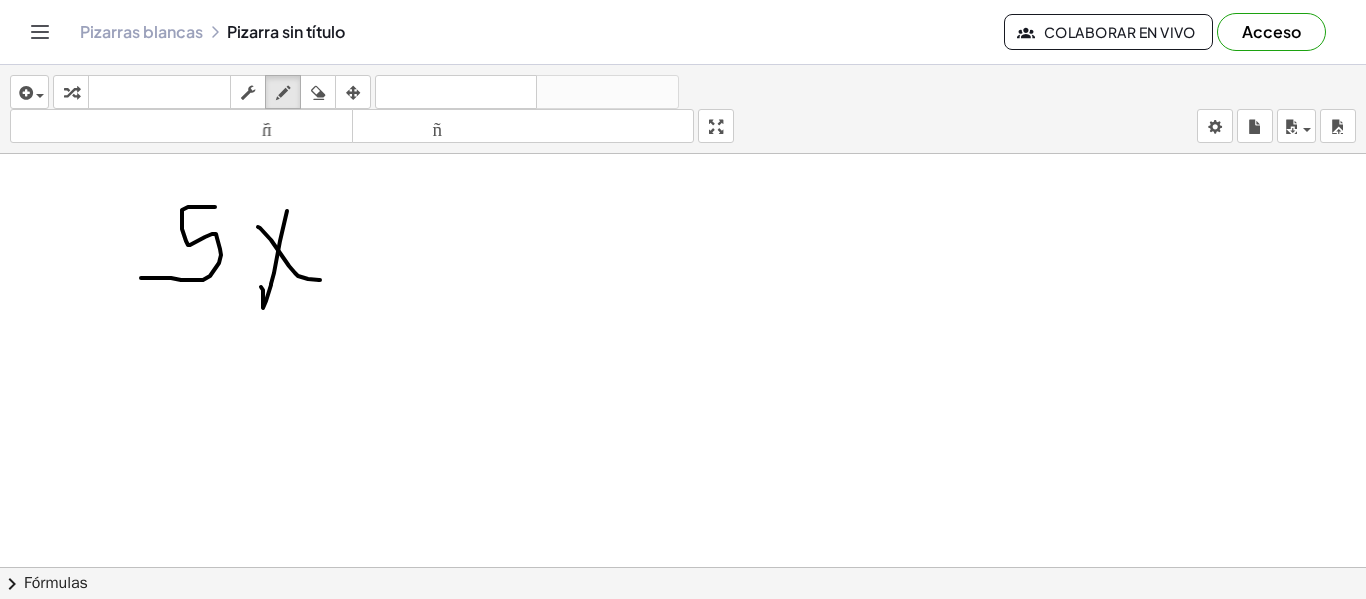 drag, startPoint x: 271, startPoint y: 240, endPoint x: 332, endPoint y: 271, distance: 68.42514 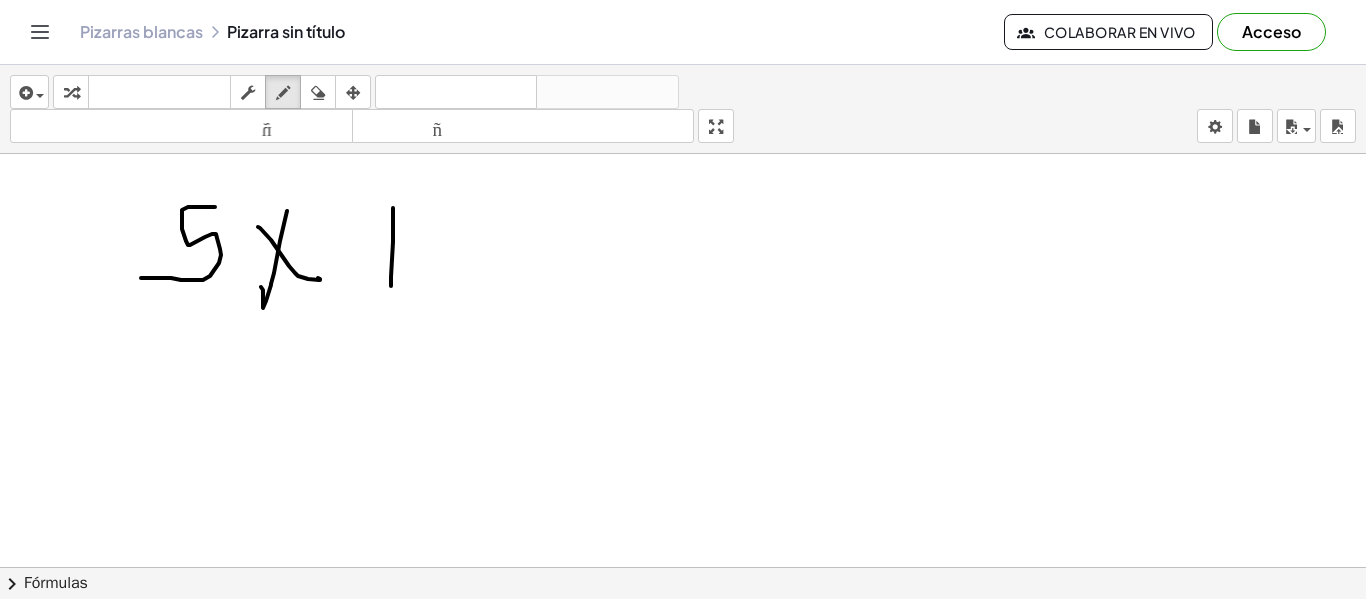 drag, startPoint x: 393, startPoint y: 213, endPoint x: 389, endPoint y: 268, distance: 55.145264 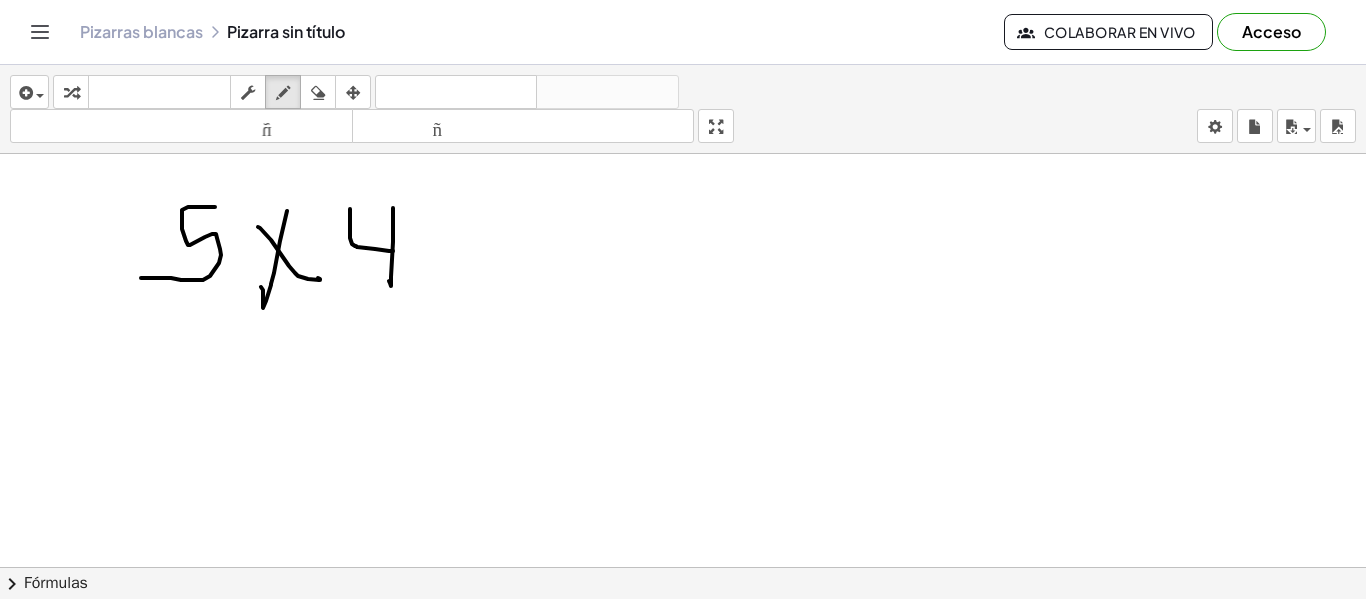 drag, startPoint x: 393, startPoint y: 251, endPoint x: 381, endPoint y: 223, distance: 30.463093 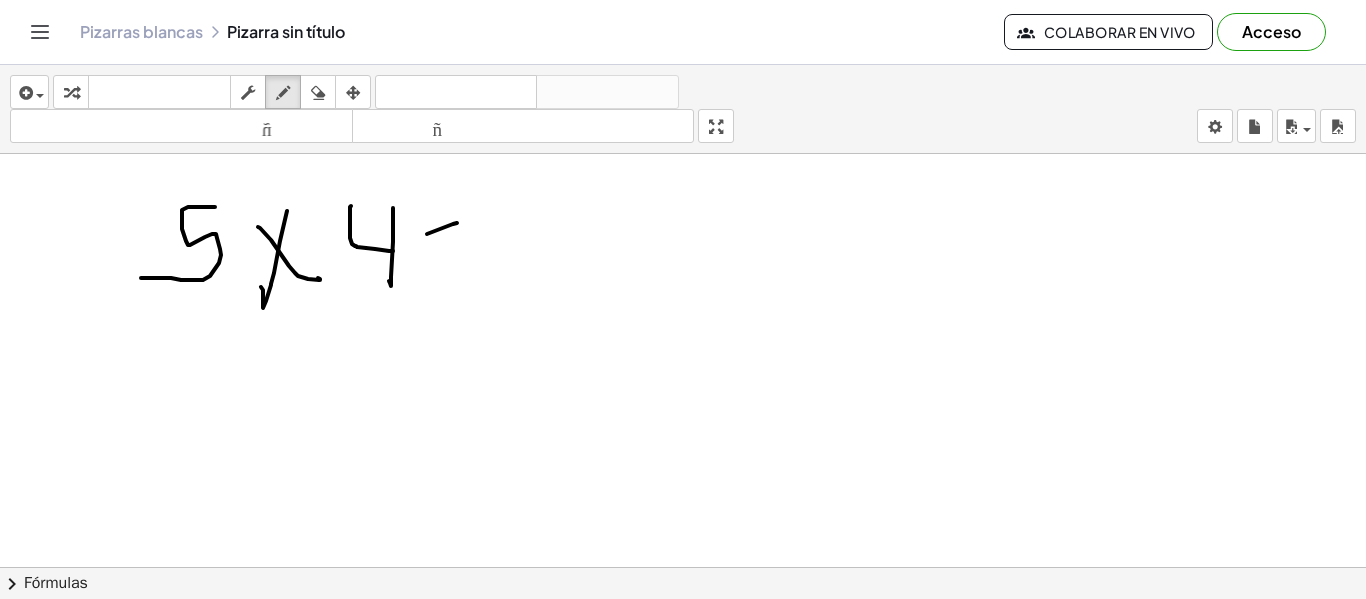 drag, startPoint x: 457, startPoint y: 223, endPoint x: 468, endPoint y: 243, distance: 22.825424 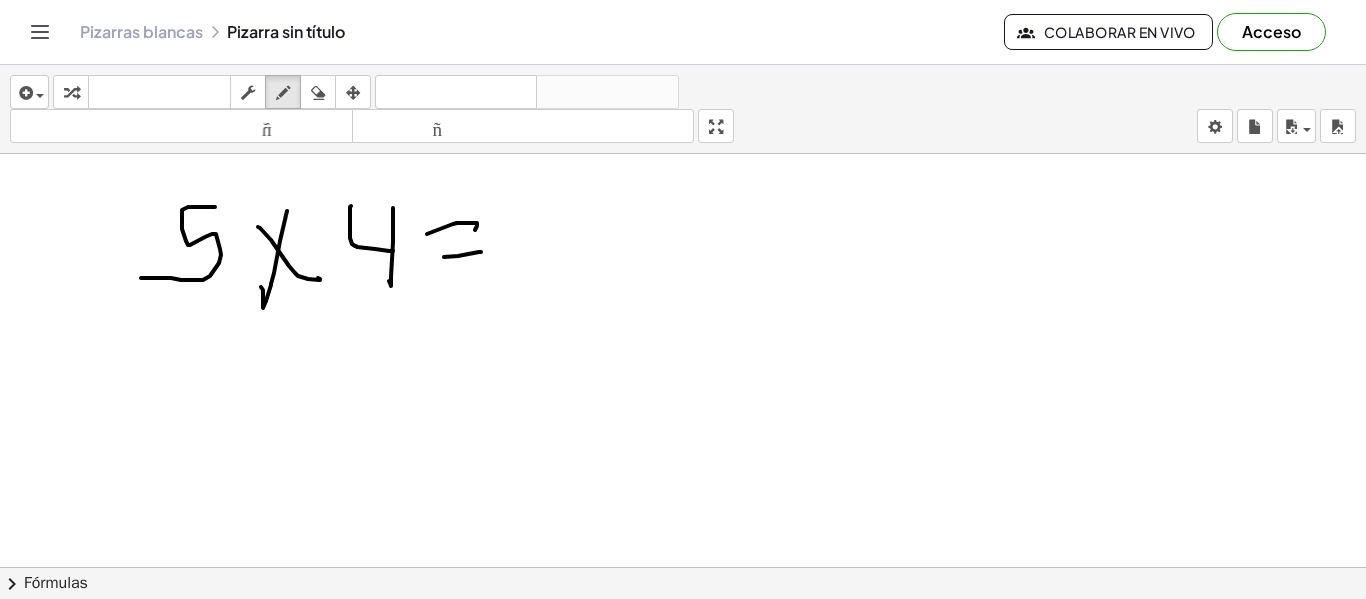 drag, startPoint x: 444, startPoint y: 257, endPoint x: 481, endPoint y: 252, distance: 37.336308 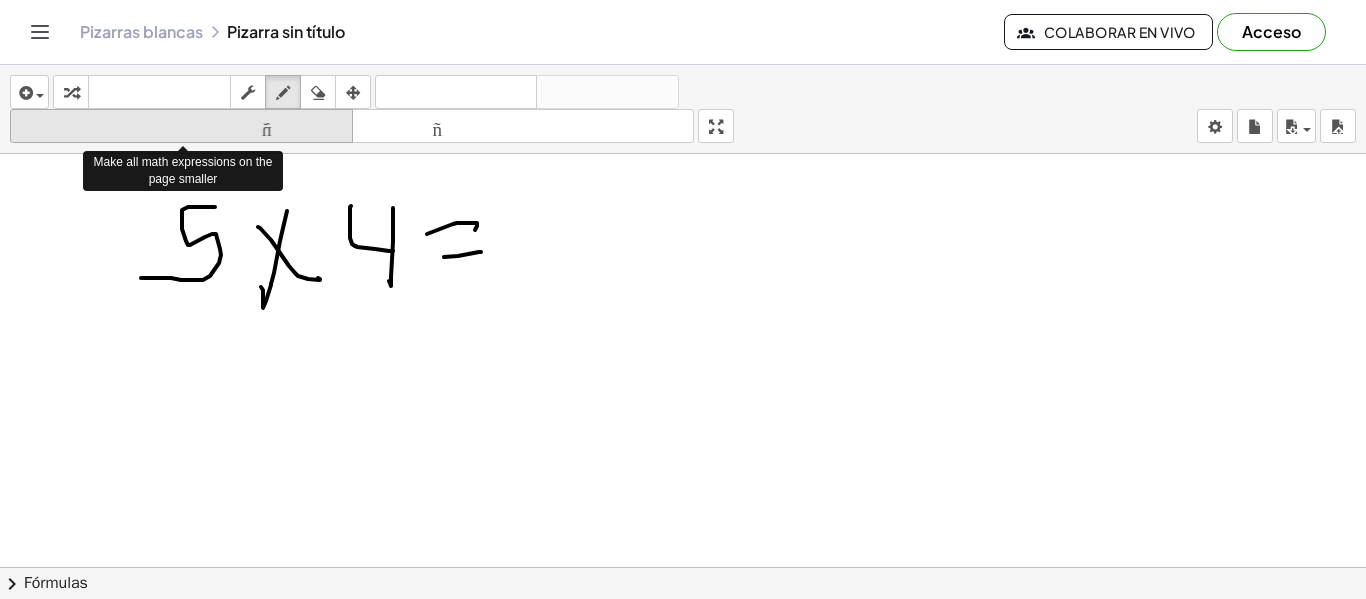 click on "tamaño_del_formato" at bounding box center [181, 126] 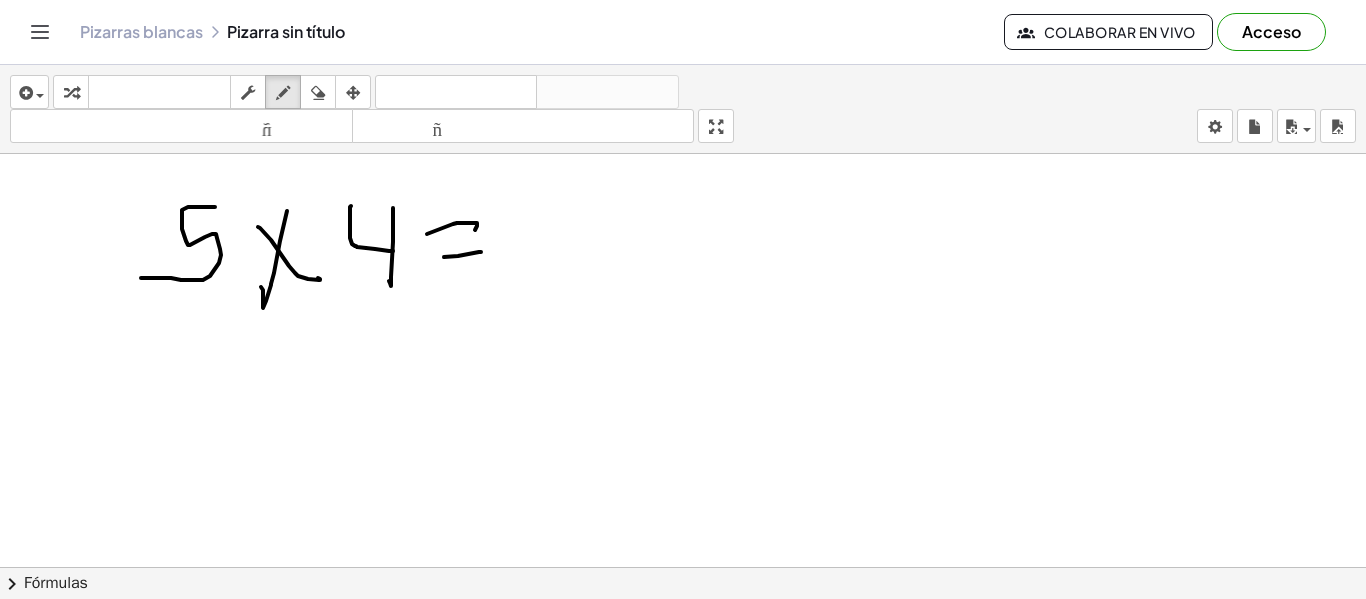 drag, startPoint x: 259, startPoint y: 262, endPoint x: 275, endPoint y: 258, distance: 16.492422 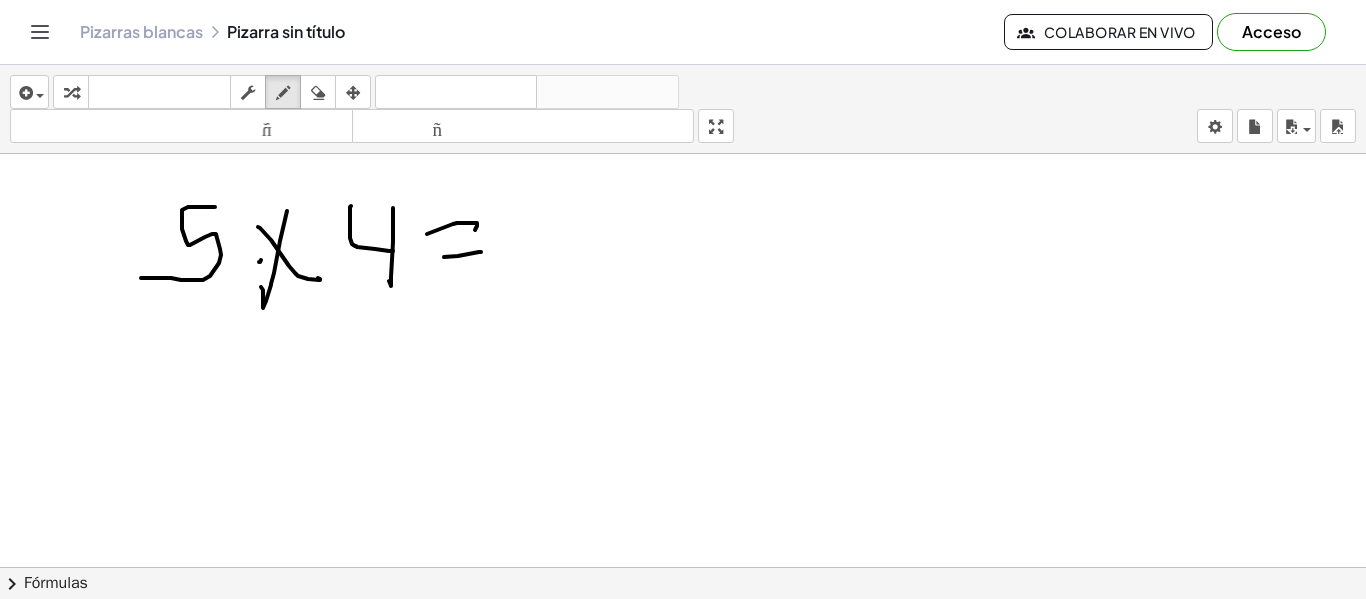 click at bounding box center [683, 646] 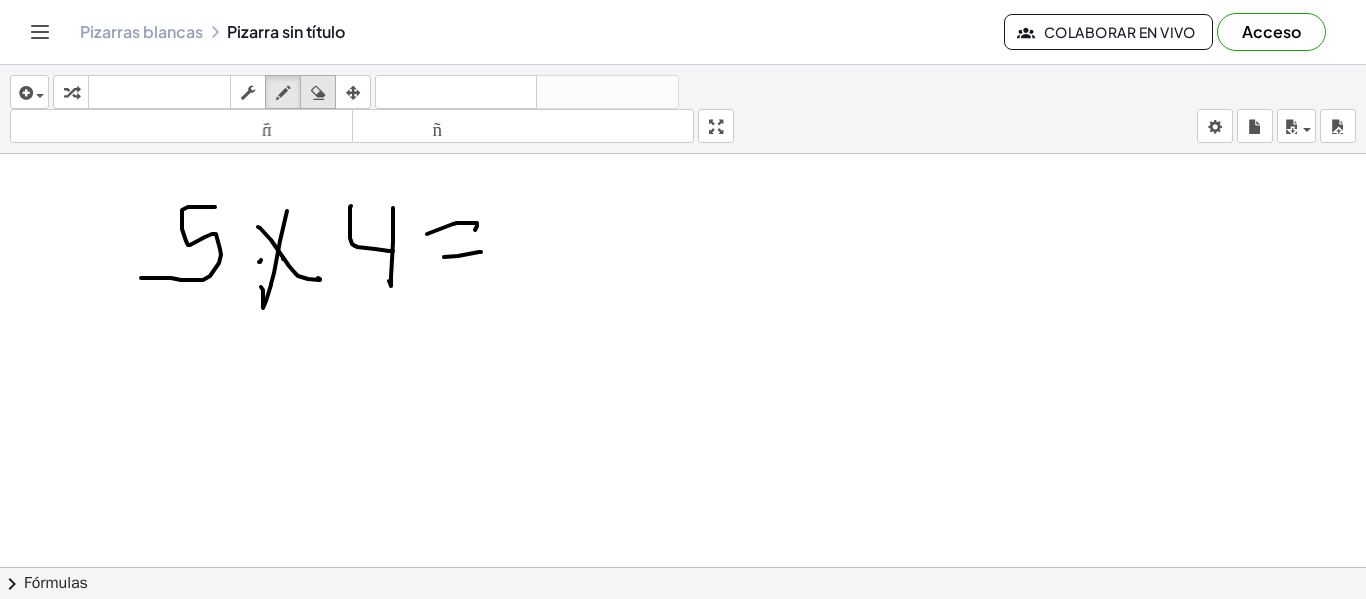 click at bounding box center (318, 93) 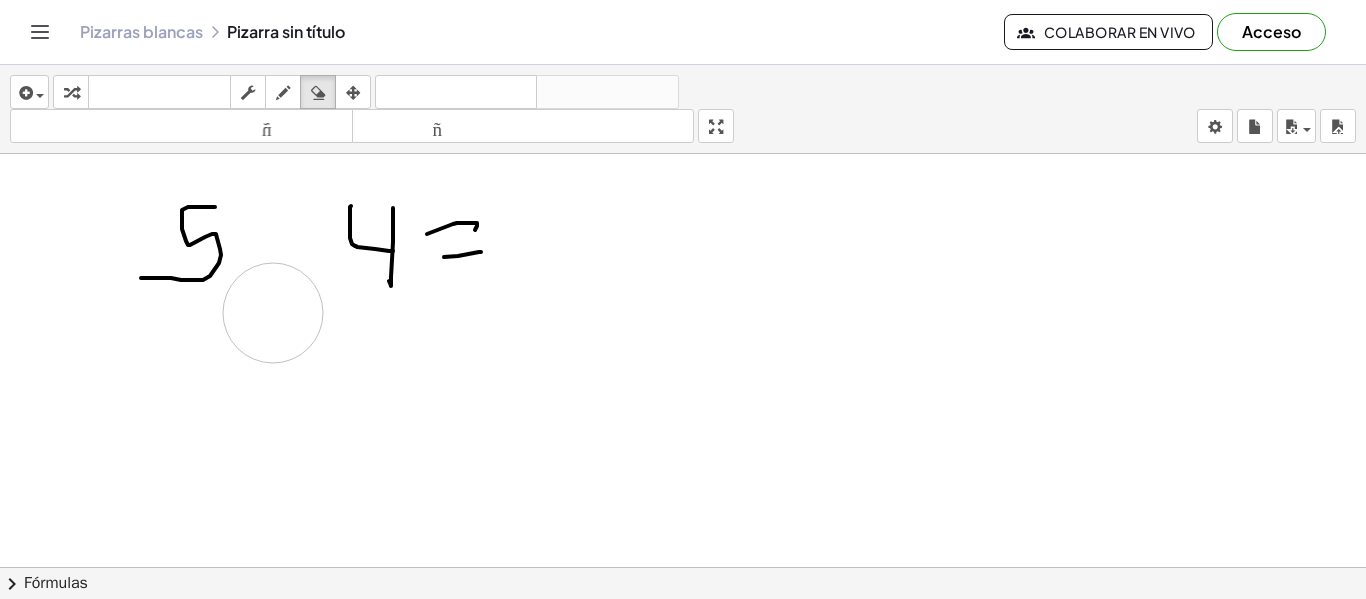 drag, startPoint x: 282, startPoint y: 258, endPoint x: 258, endPoint y: 279, distance: 31.890438 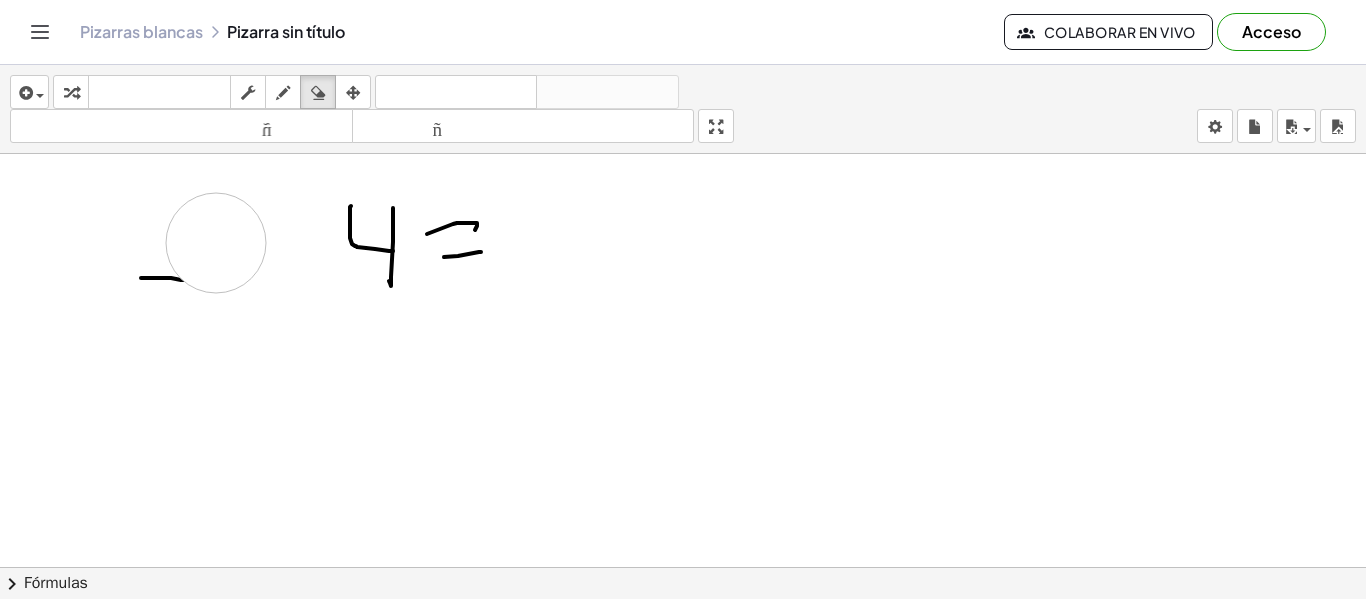click at bounding box center [683, 646] 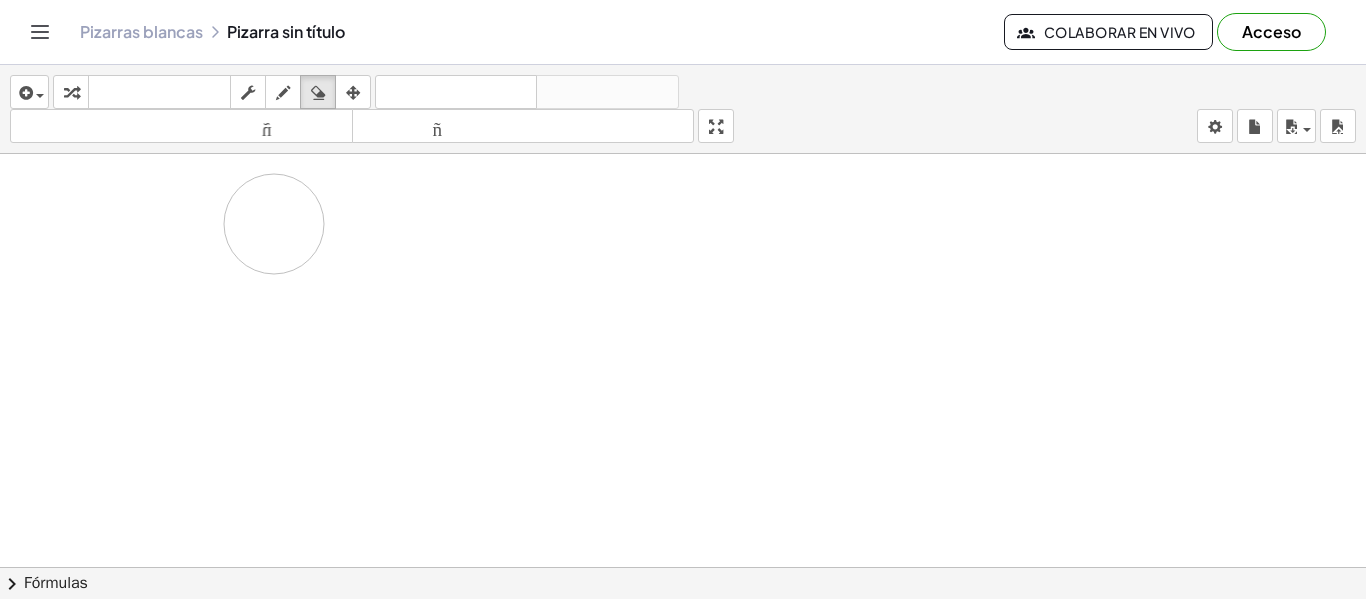 drag, startPoint x: 163, startPoint y: 266, endPoint x: 274, endPoint y: 224, distance: 118.680244 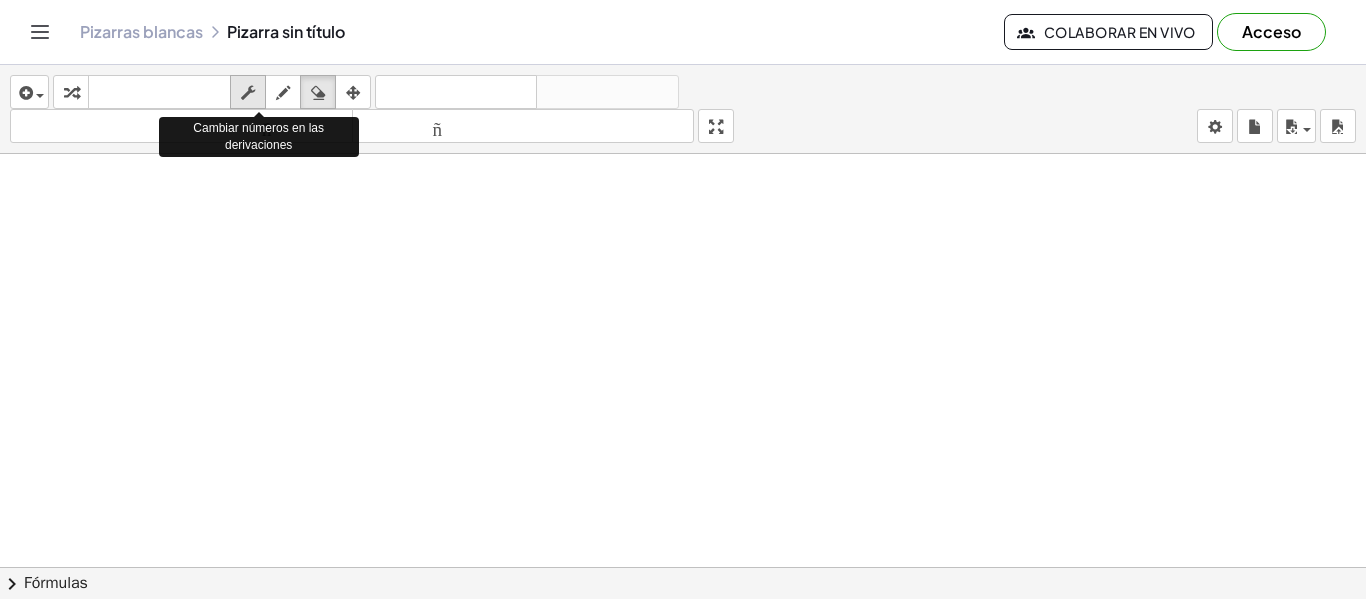 click at bounding box center (248, 92) 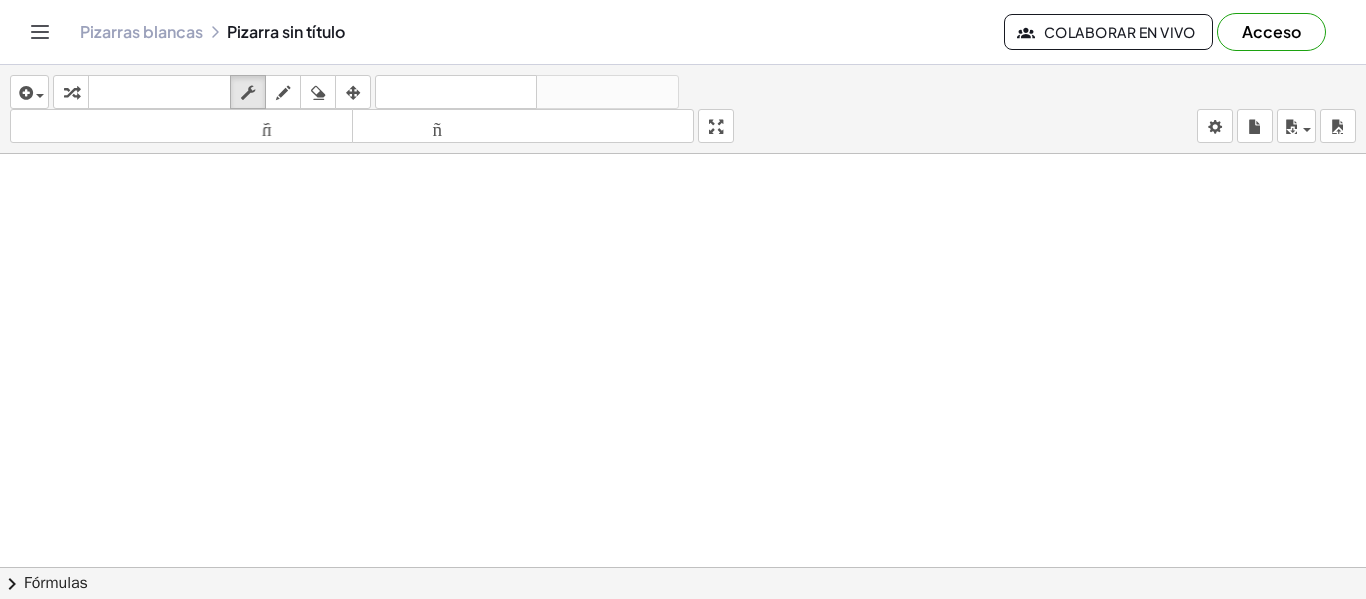 drag, startPoint x: 198, startPoint y: 213, endPoint x: 238, endPoint y: 244, distance: 50.606323 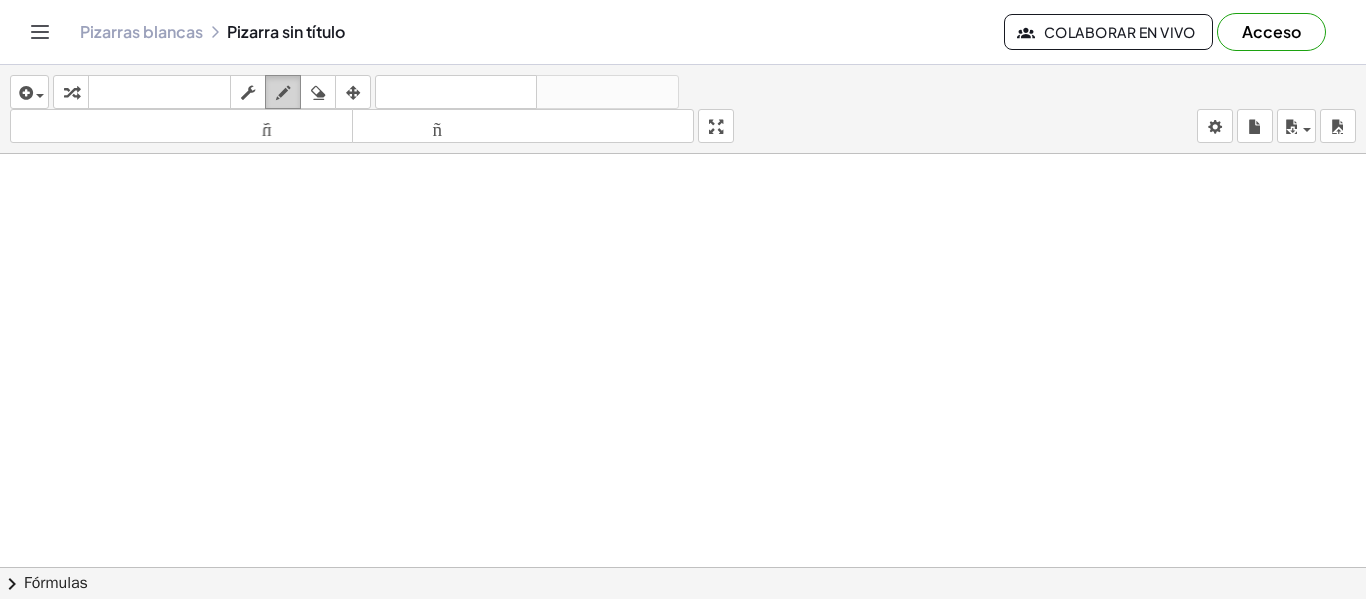click at bounding box center [283, 93] 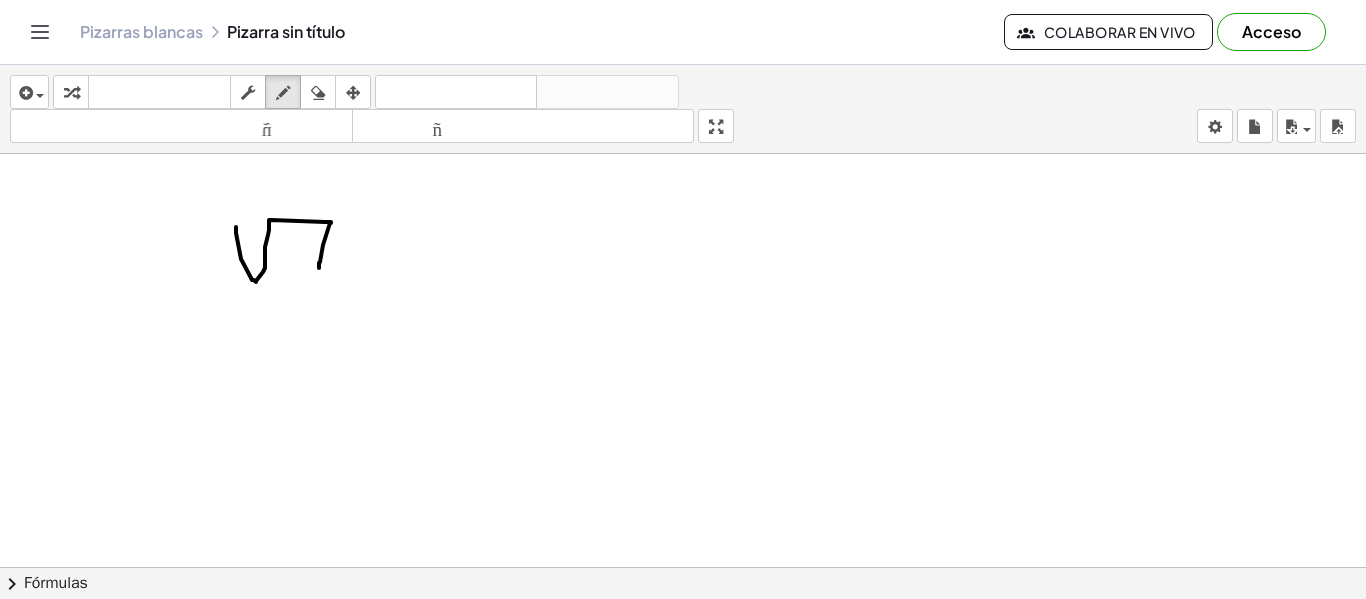 drag, startPoint x: 236, startPoint y: 227, endPoint x: 329, endPoint y: 253, distance: 96.56604 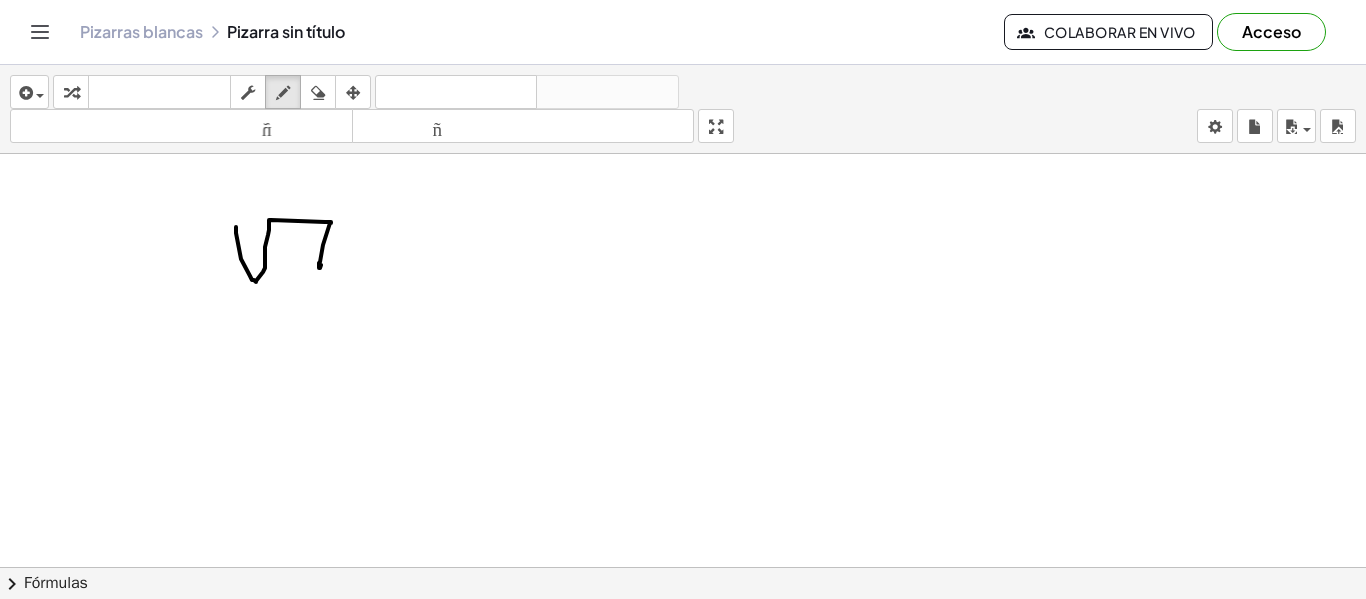 drag, startPoint x: 252, startPoint y: 87, endPoint x: 238, endPoint y: 184, distance: 98.005104 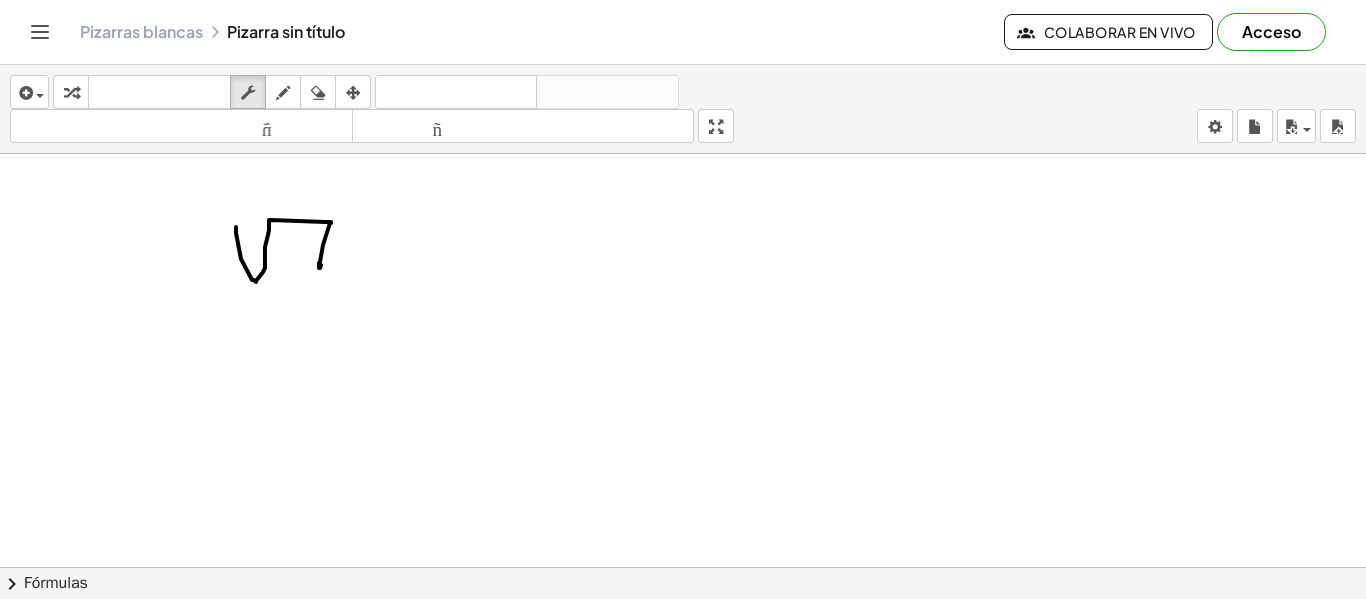 drag, startPoint x: 270, startPoint y: 250, endPoint x: 302, endPoint y: 230, distance: 37.735924 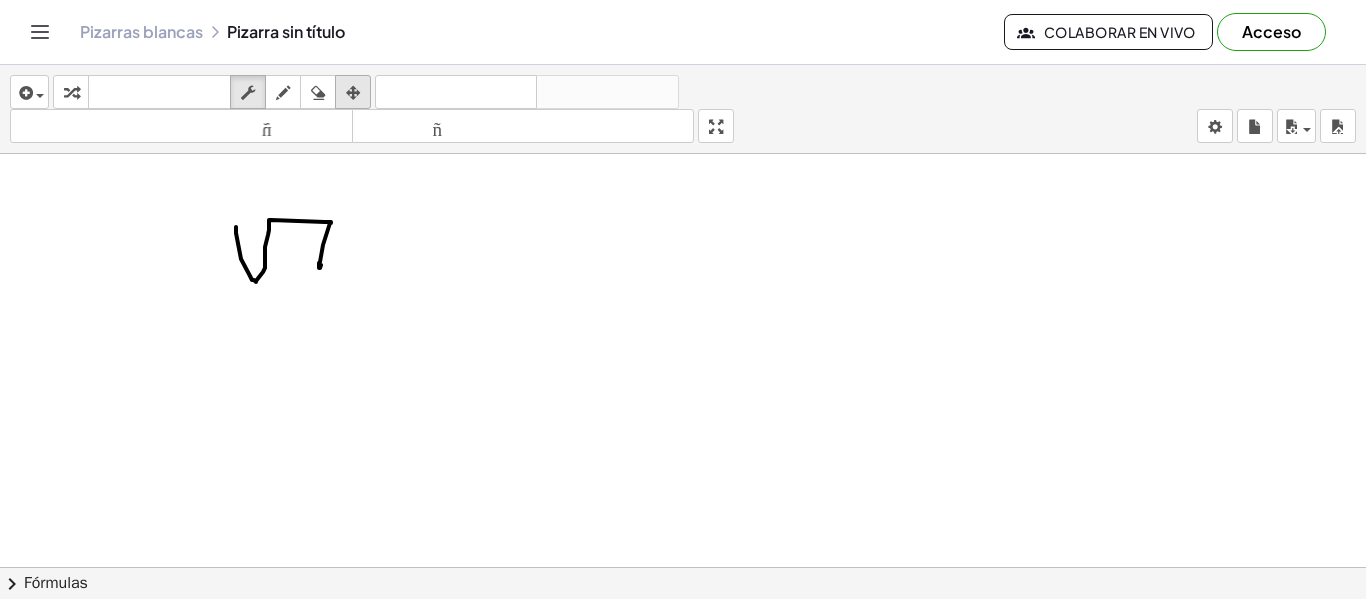 click at bounding box center (353, 92) 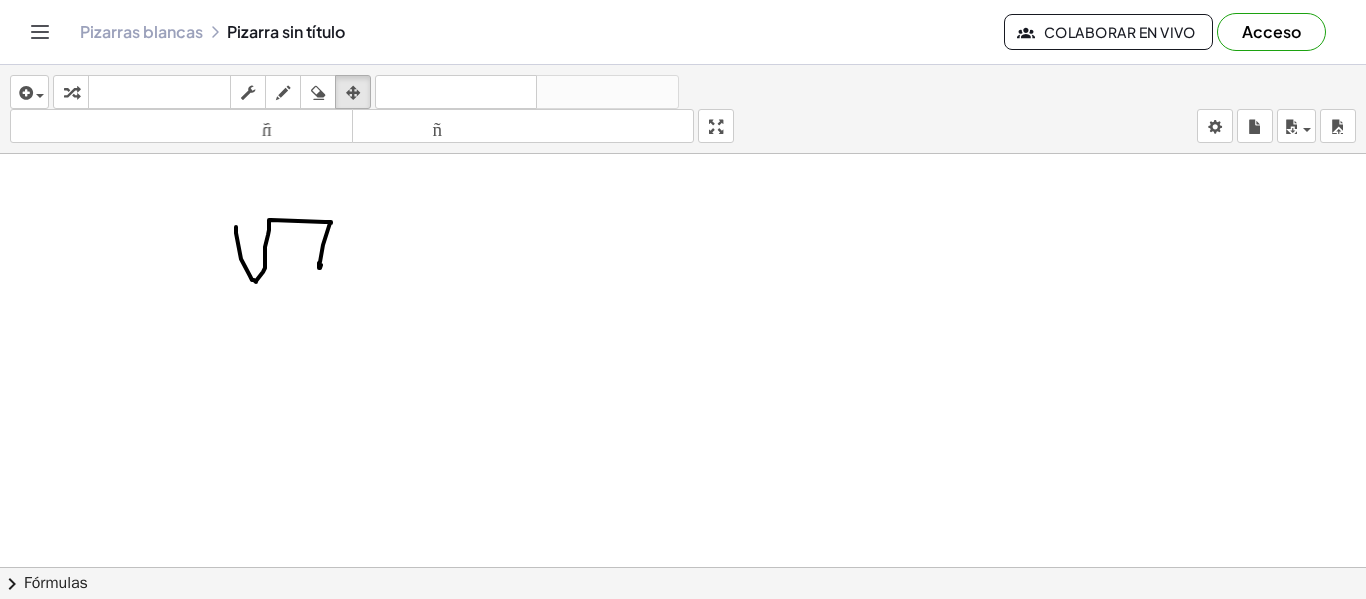 drag, startPoint x: 285, startPoint y: 231, endPoint x: 333, endPoint y: 232, distance: 48.010414 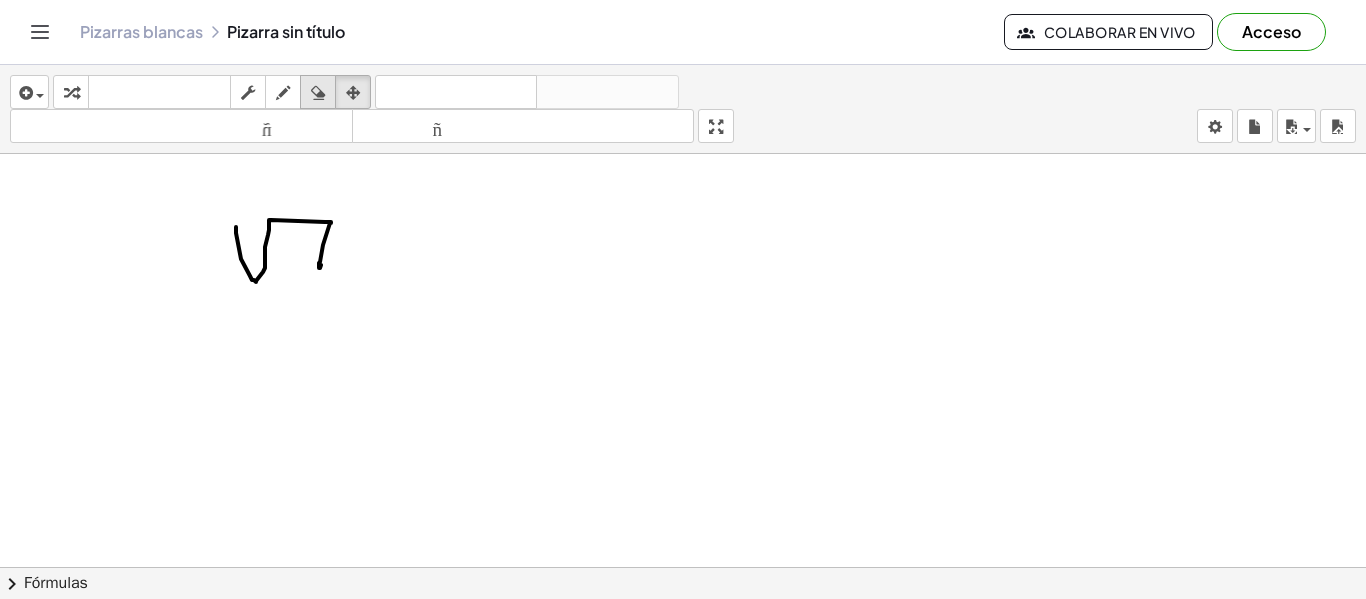 click at bounding box center [318, 93] 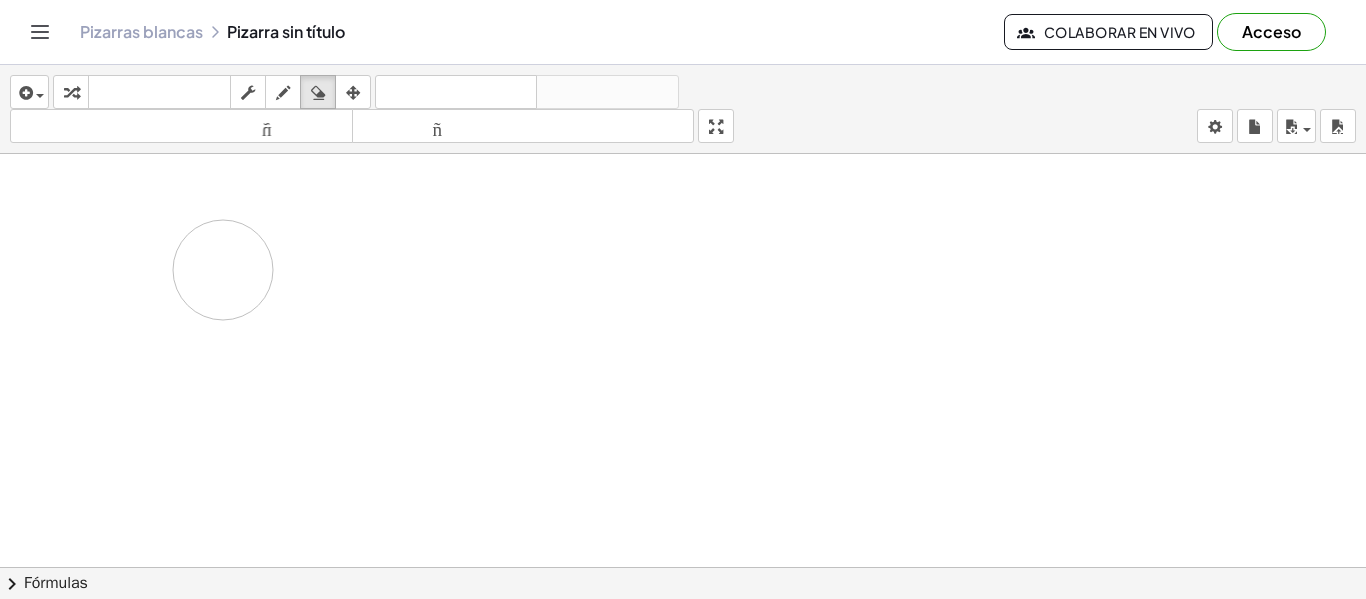 drag, startPoint x: 259, startPoint y: 221, endPoint x: 172, endPoint y: 232, distance: 87.69264 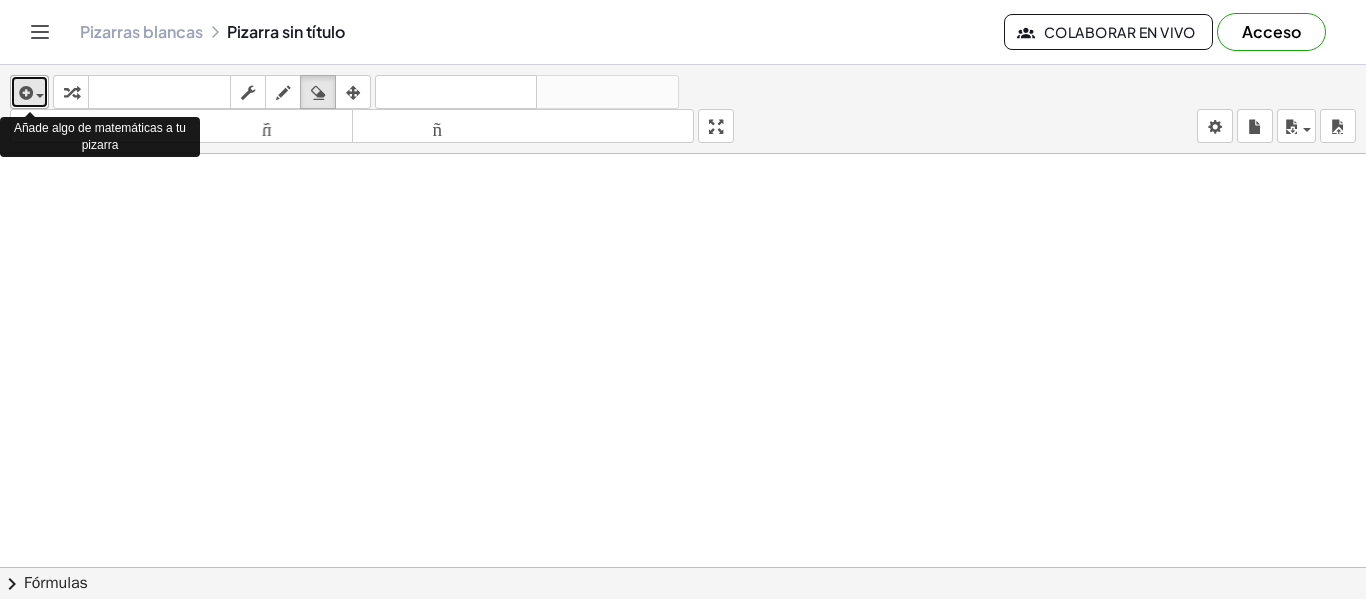 click at bounding box center [29, 92] 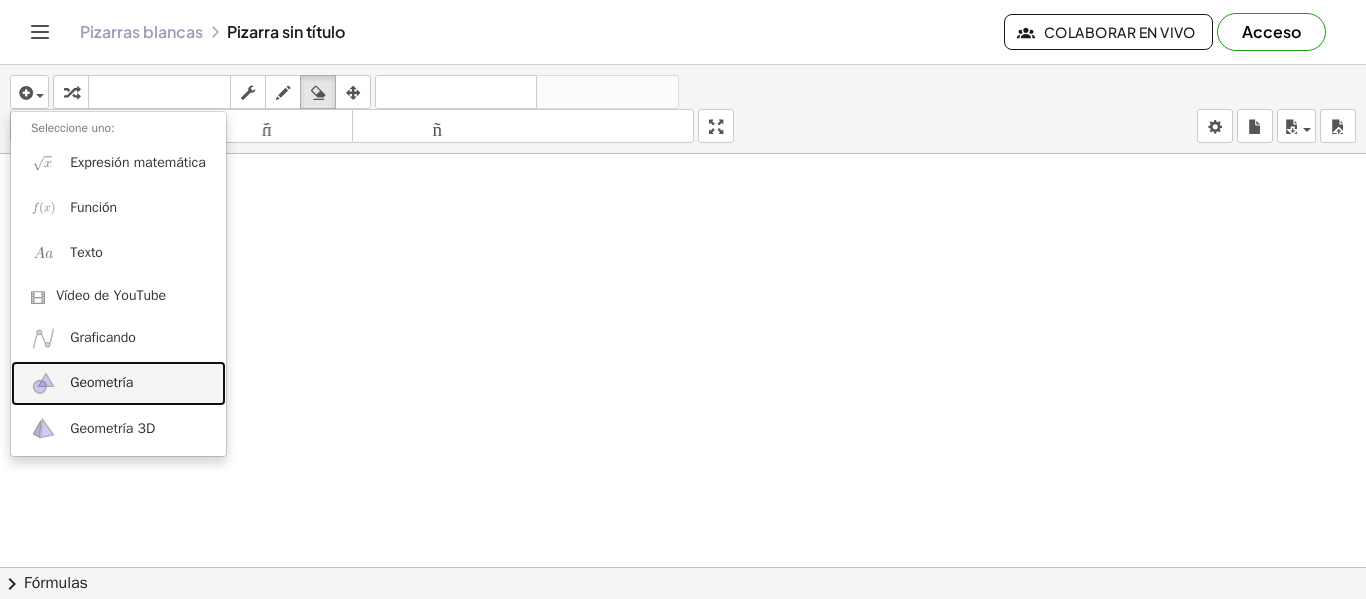 click on "Geometría" at bounding box center (101, 382) 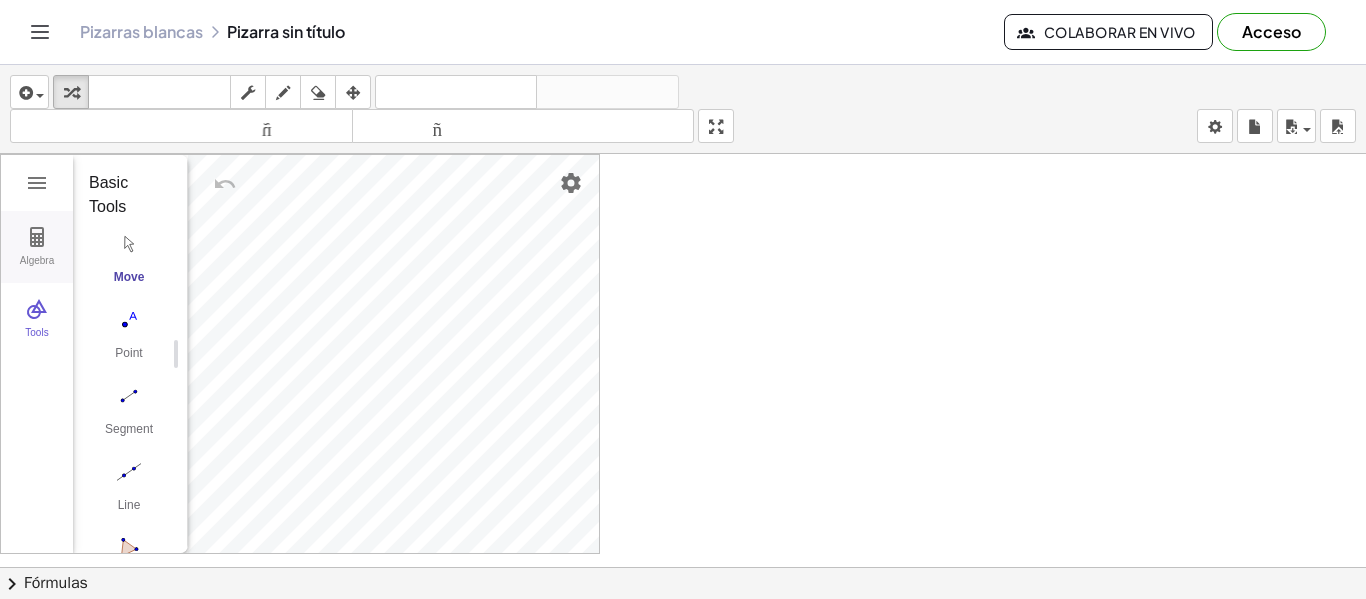 click at bounding box center (37, 237) 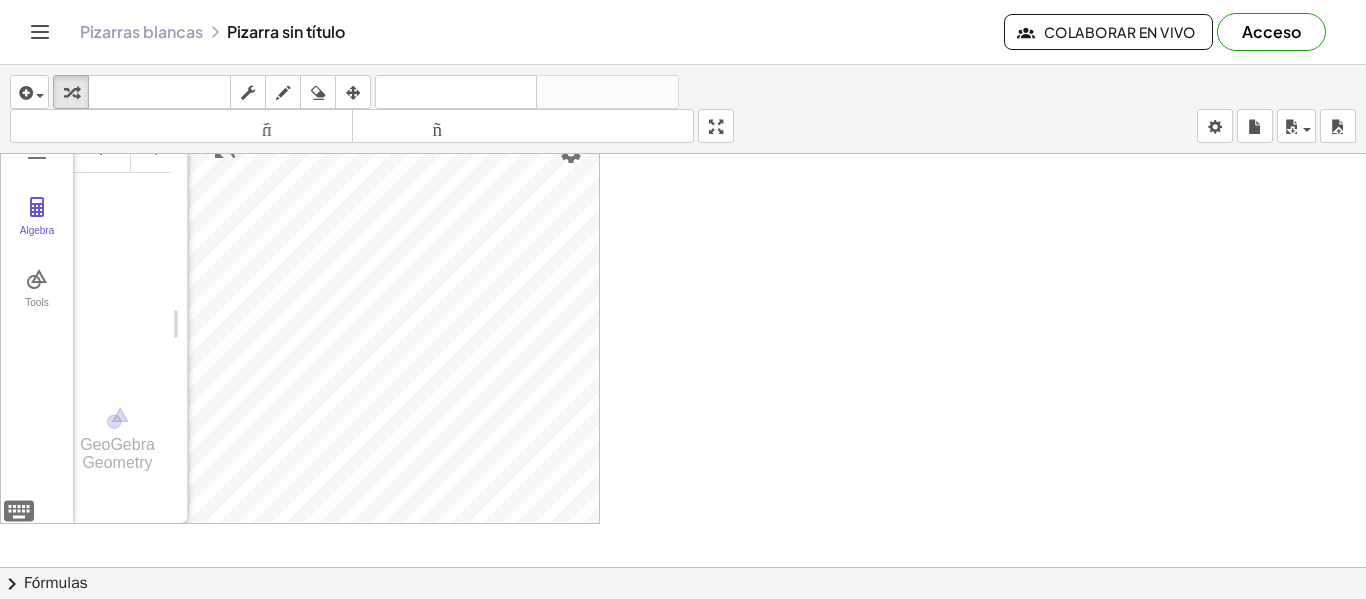 scroll, scrollTop: 0, scrollLeft: 0, axis: both 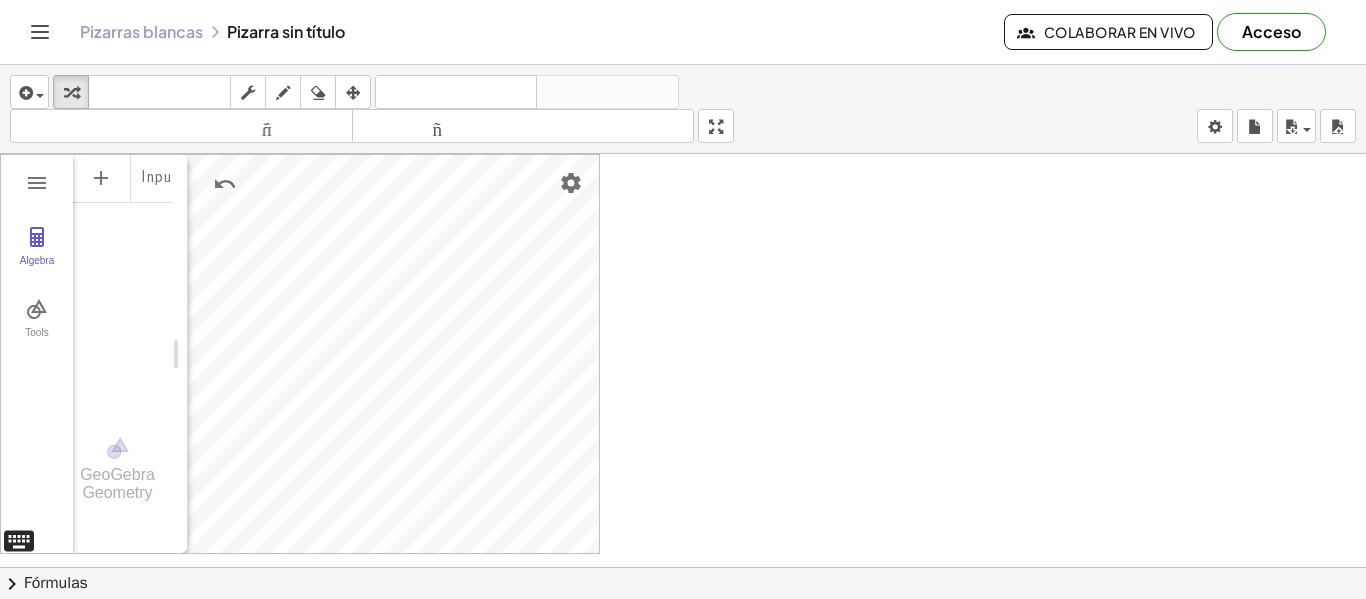 click on "Algebra Tools Input… GeoGebra Geometry Basic Tools Move Point Segment Line Polygon Circle with Center through Point More" at bounding box center [300, 354] 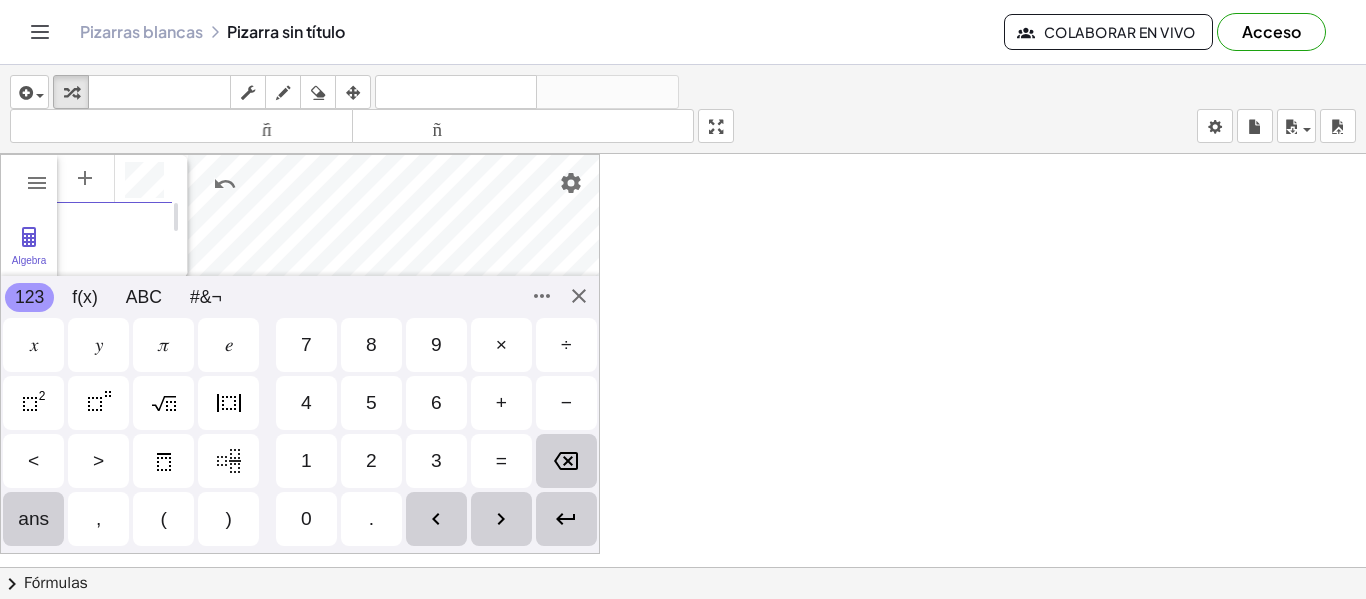 scroll, scrollTop: 11, scrollLeft: 0, axis: vertical 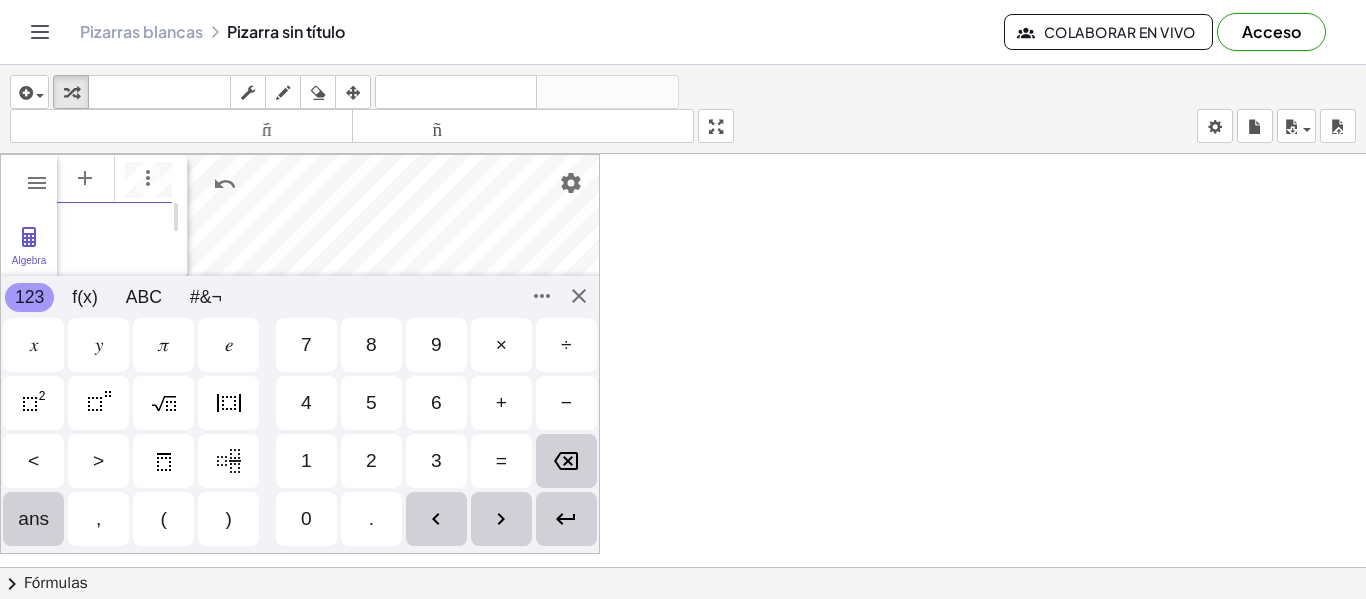 click on "4" at bounding box center [306, 403] 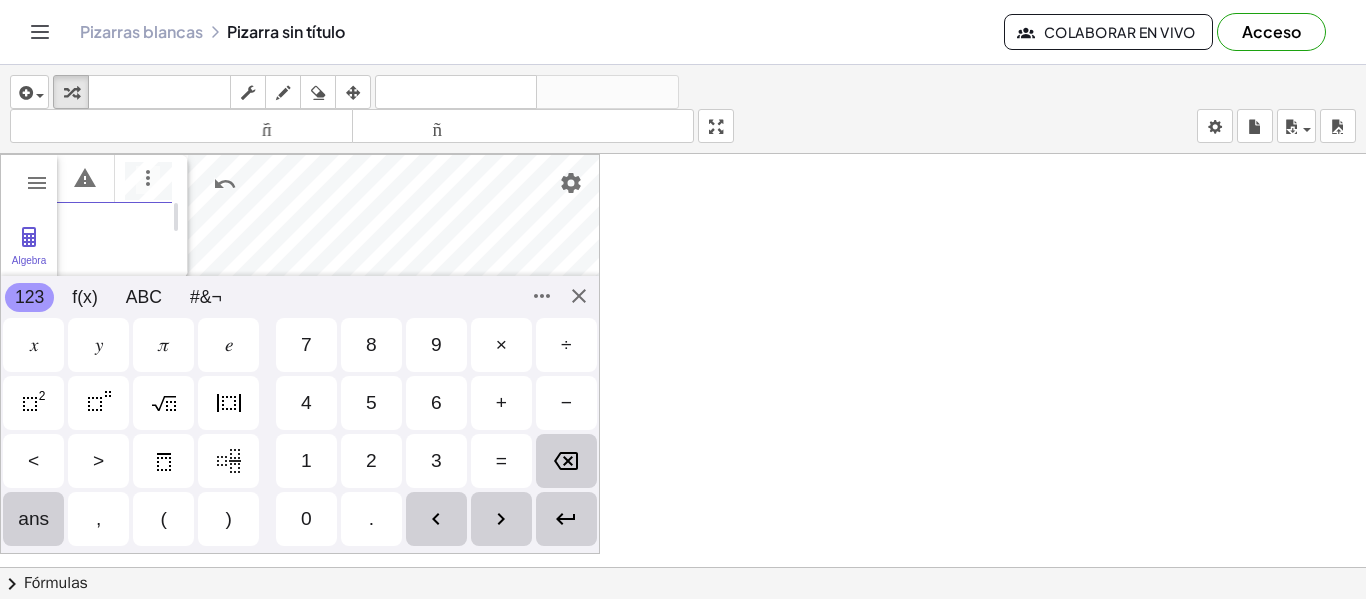 click at bounding box center (566, 519) 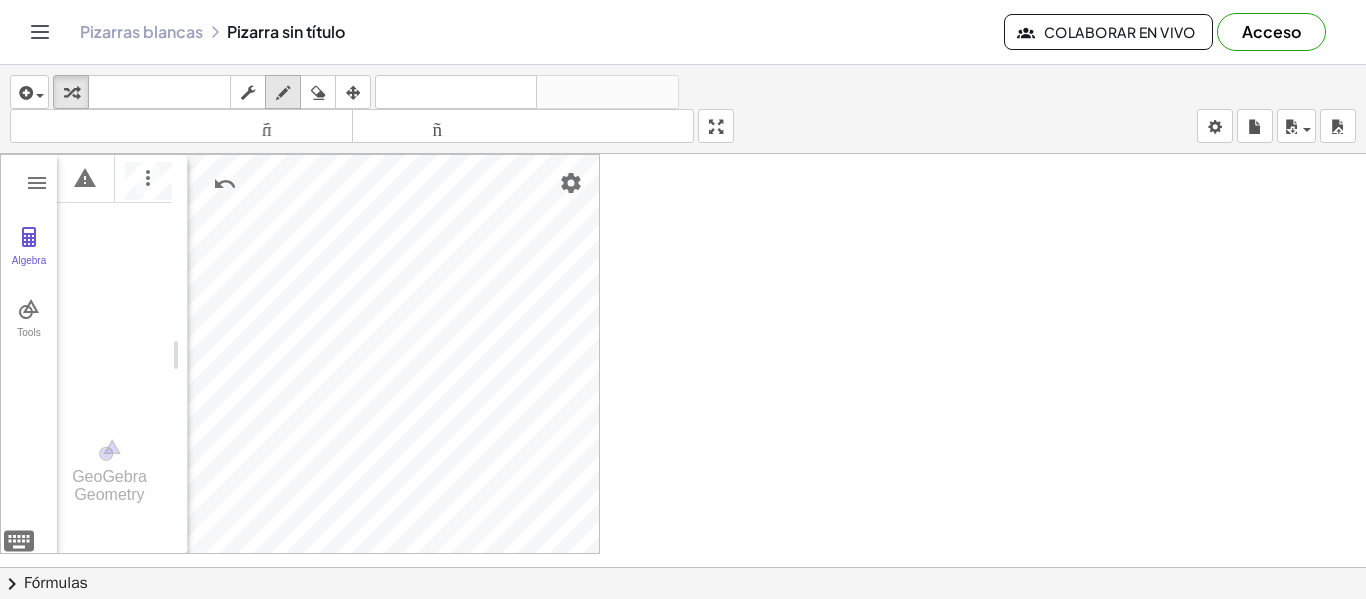 click at bounding box center [283, 93] 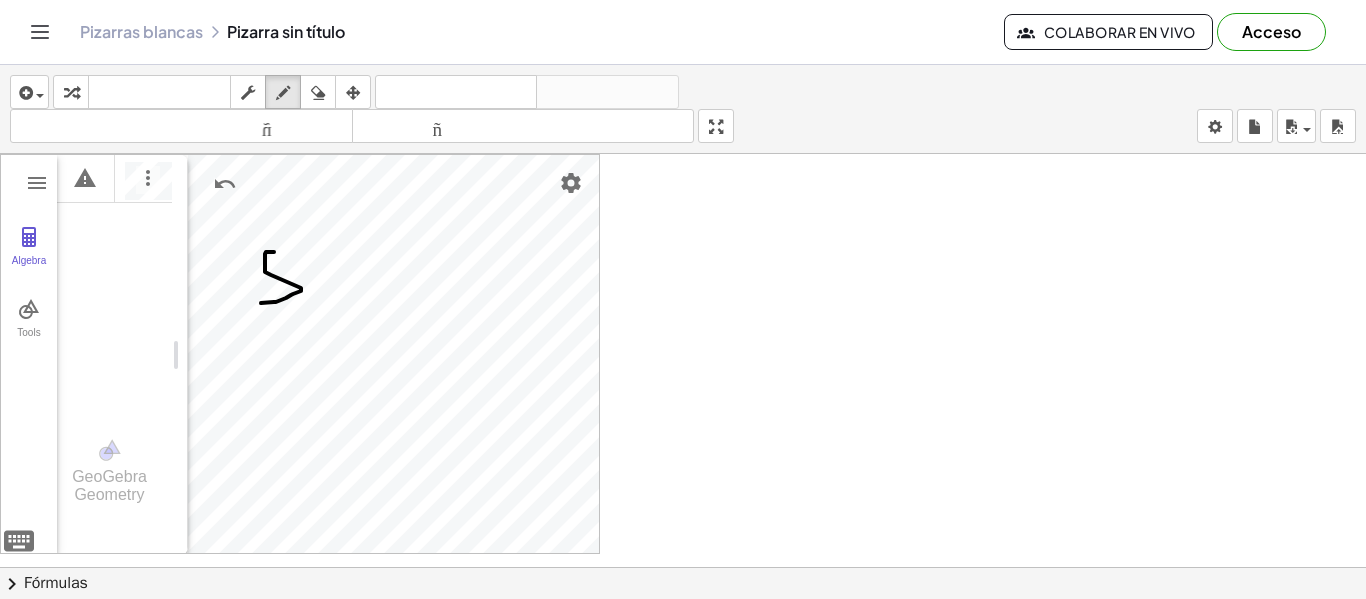 drag, startPoint x: 274, startPoint y: 252, endPoint x: 288, endPoint y: 299, distance: 49.0408 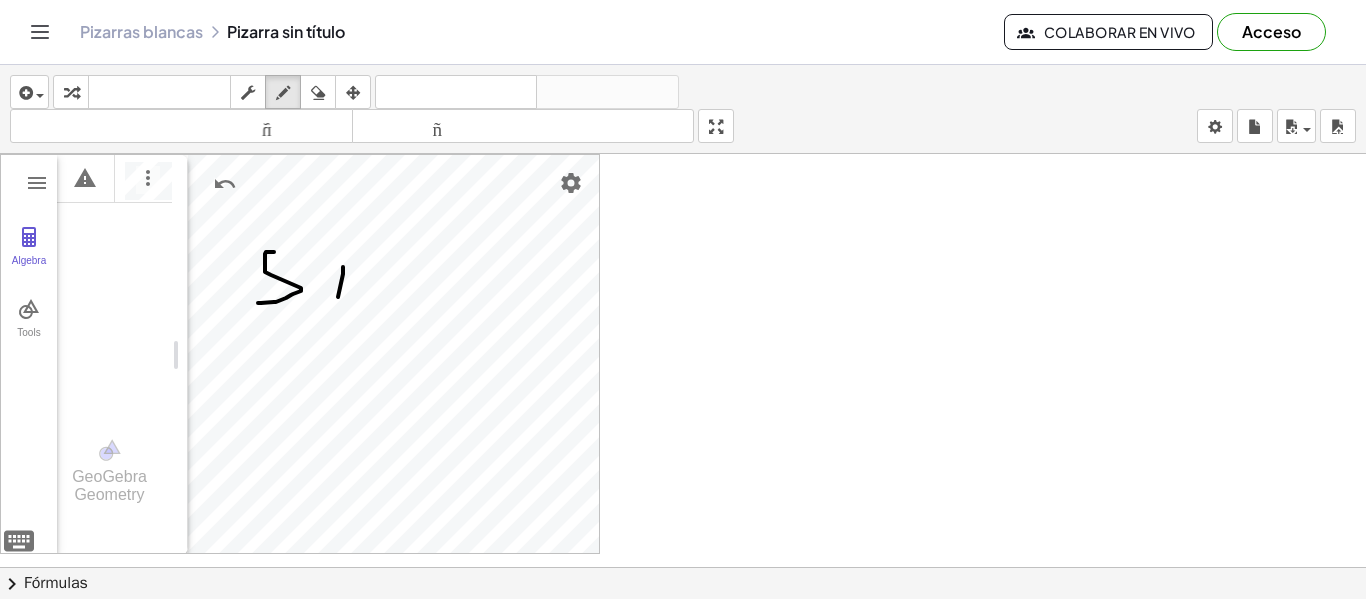 drag, startPoint x: 343, startPoint y: 267, endPoint x: 334, endPoint y: 303, distance: 37.107952 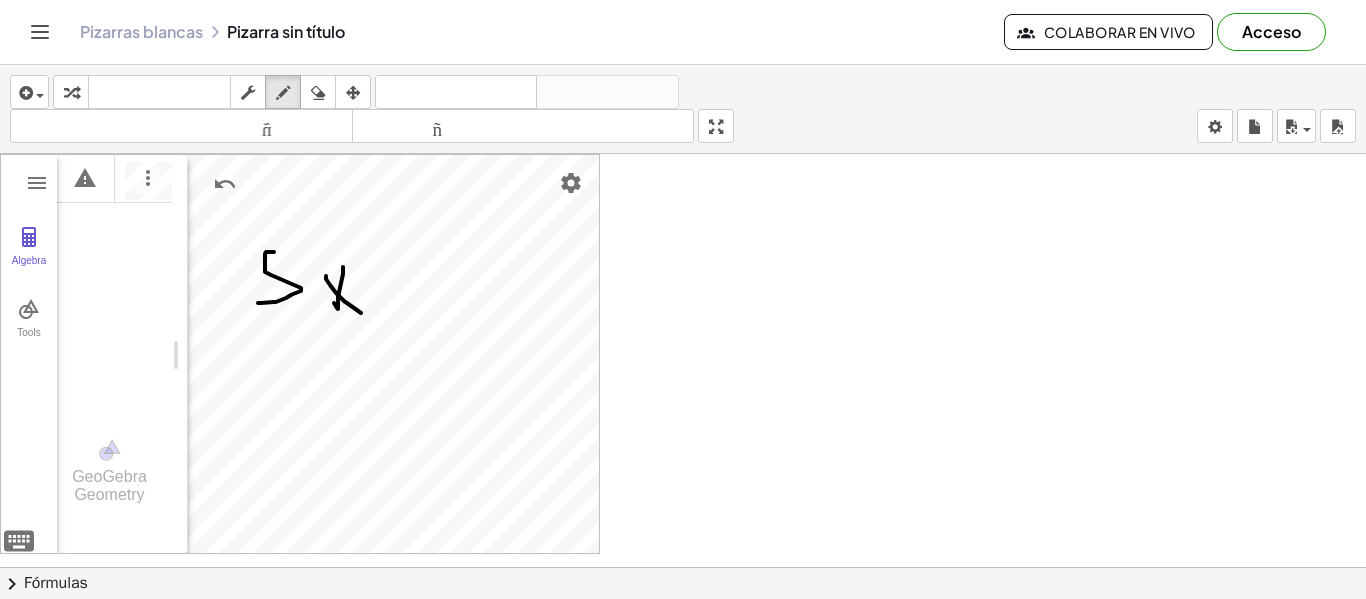 drag, startPoint x: 326, startPoint y: 276, endPoint x: 361, endPoint y: 313, distance: 50.931328 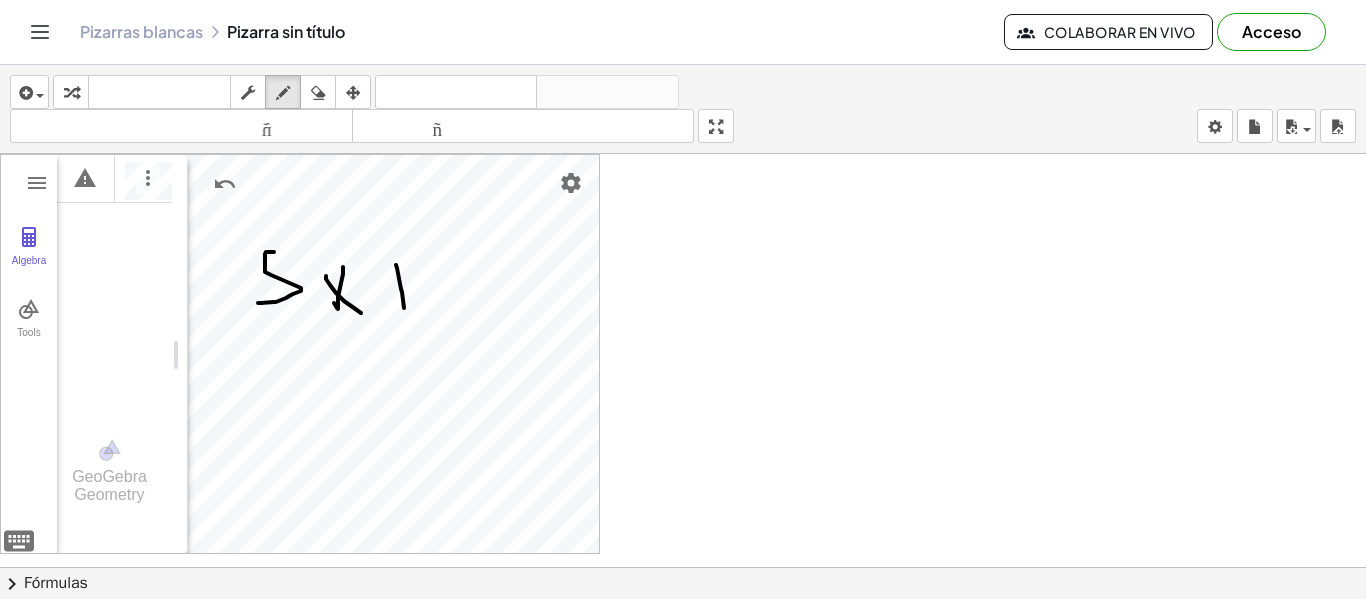 drag, startPoint x: 402, startPoint y: 292, endPoint x: 404, endPoint y: 309, distance: 17.117243 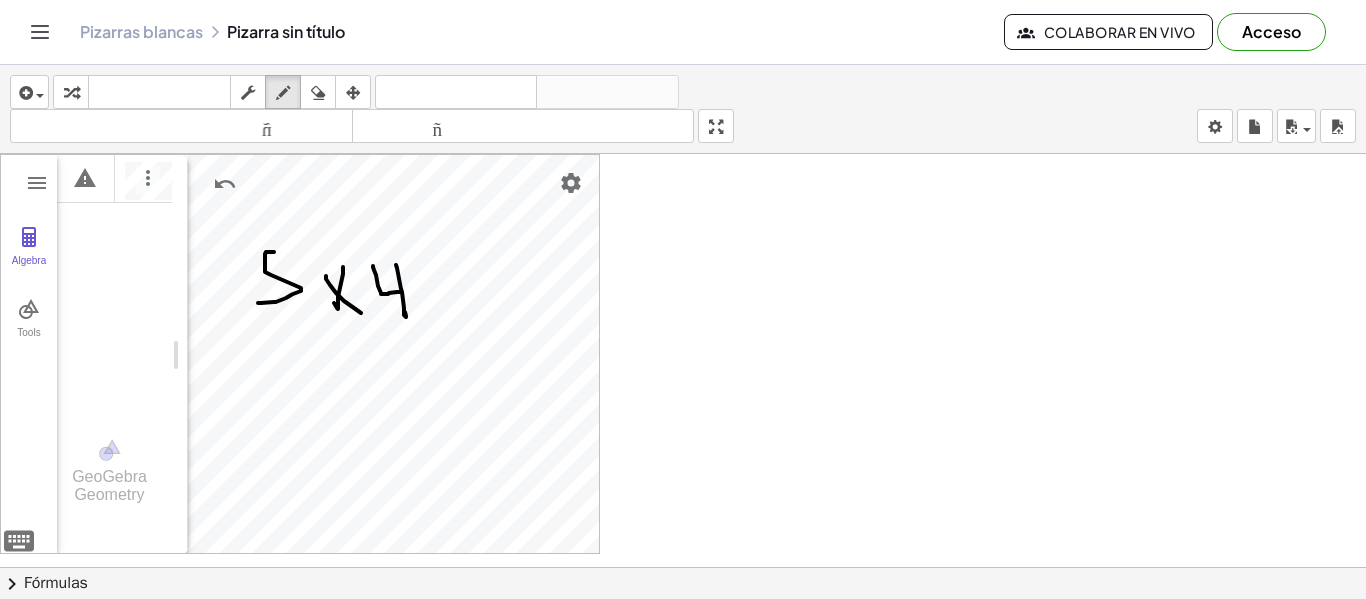 drag, startPoint x: 401, startPoint y: 292, endPoint x: 363, endPoint y: 265, distance: 46.615448 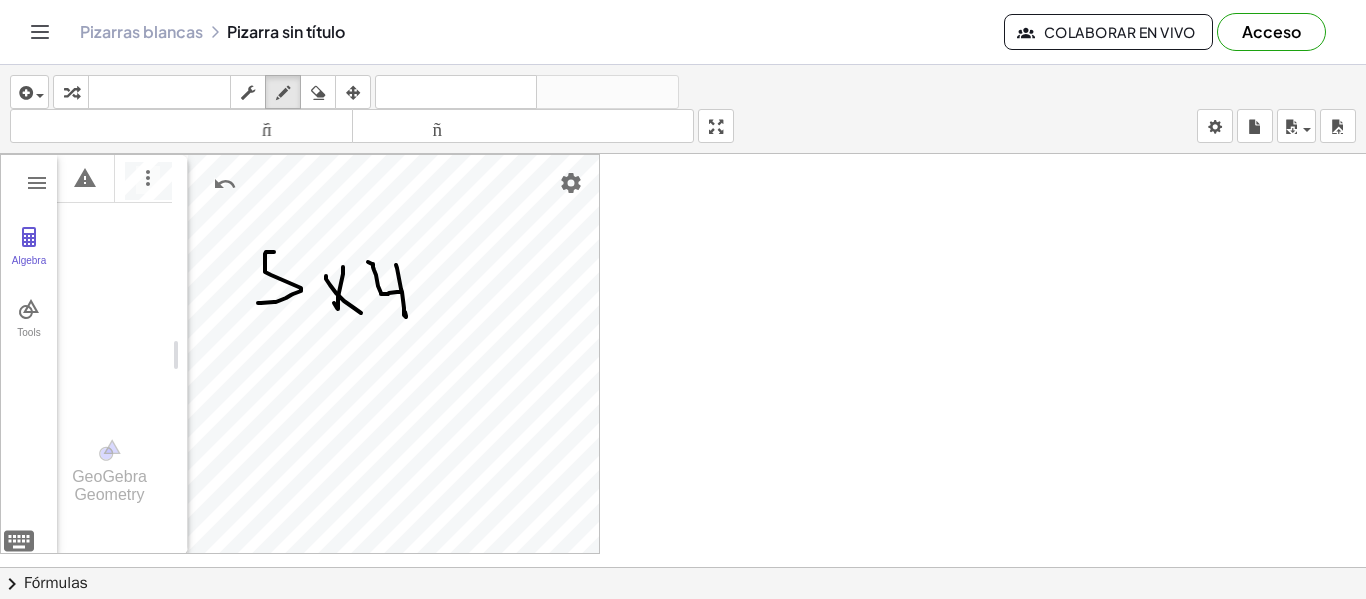 click at bounding box center [683, 567] 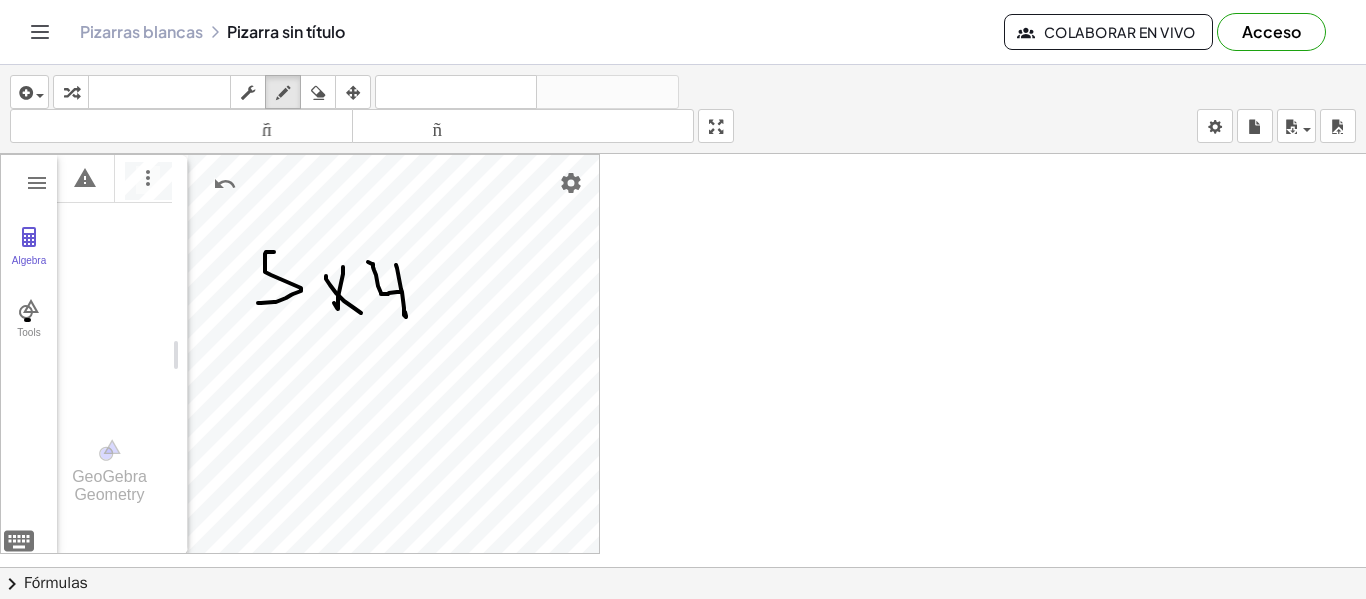 click at bounding box center [683, 567] 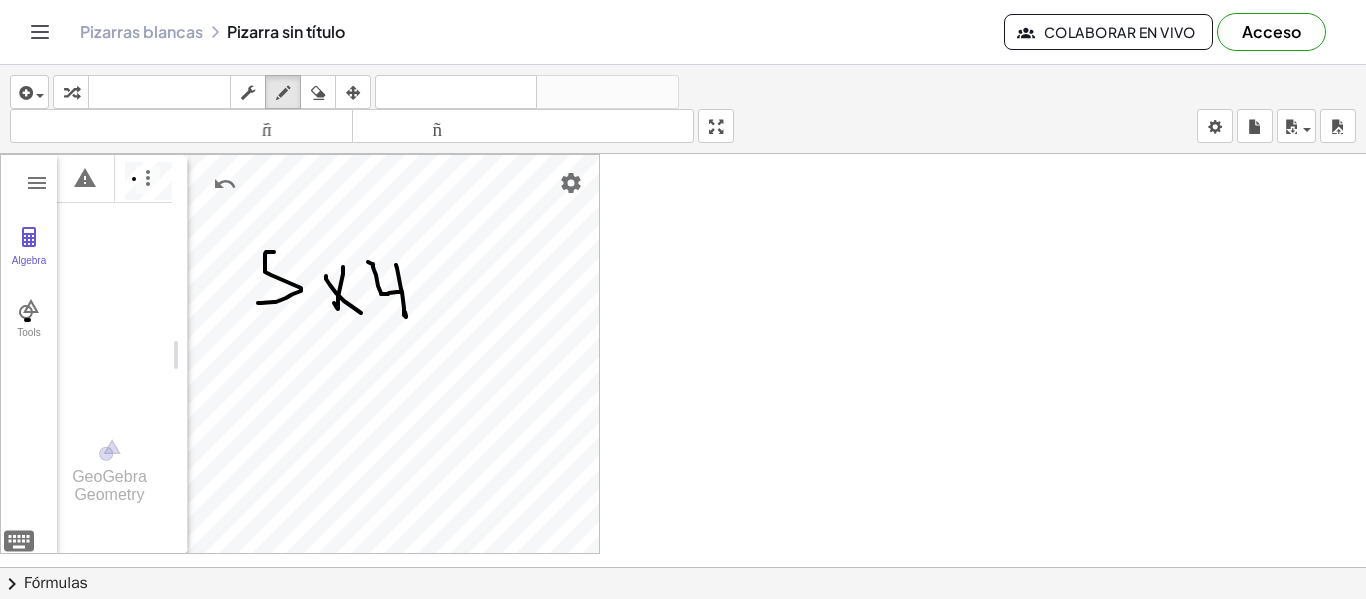 click at bounding box center [683, 567] 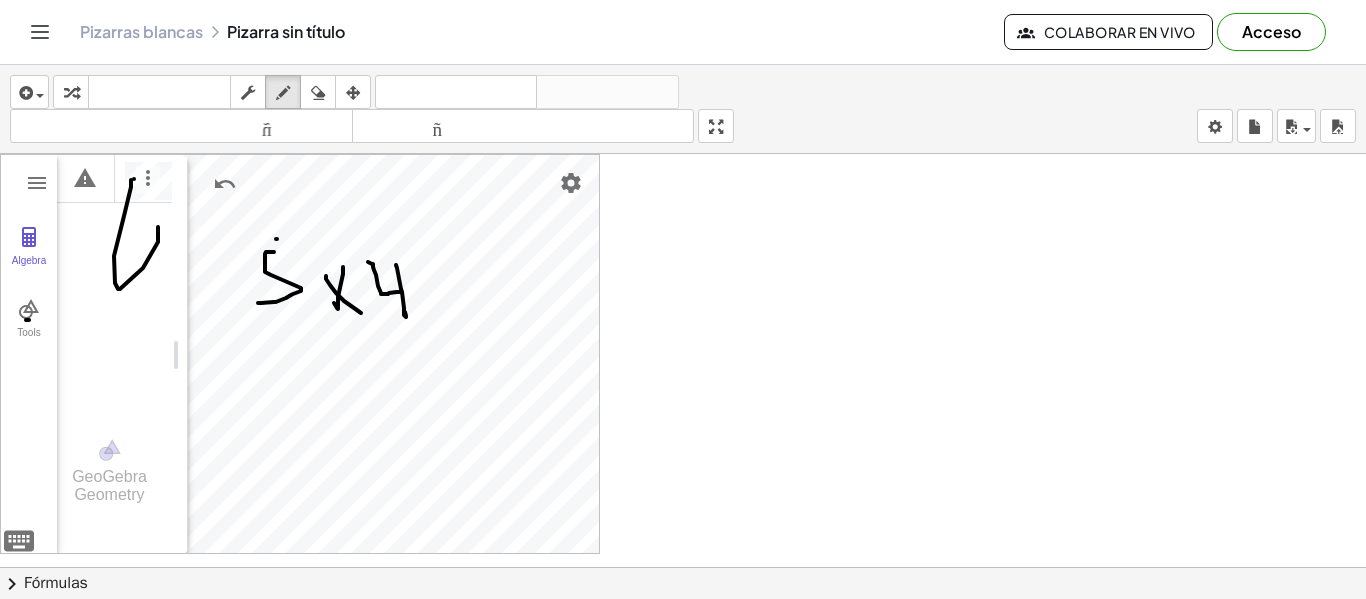 drag, startPoint x: 131, startPoint y: 180, endPoint x: 159, endPoint y: 227, distance: 54.708317 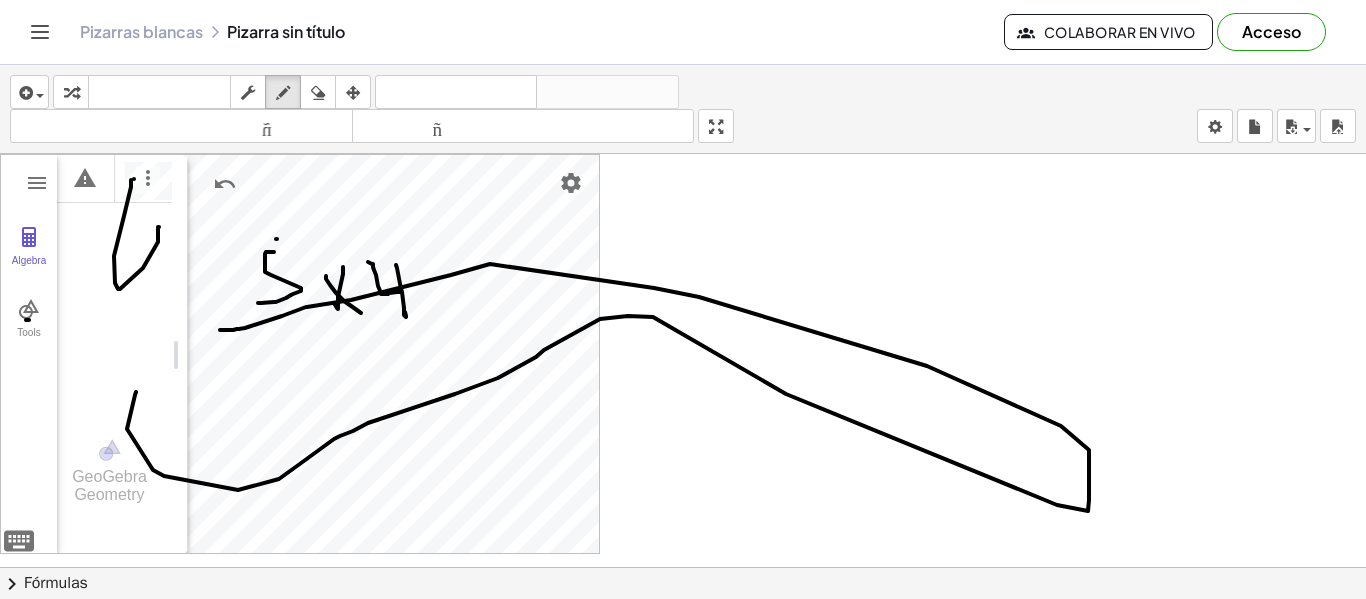 drag, startPoint x: 136, startPoint y: 392, endPoint x: 220, endPoint y: 329, distance: 105 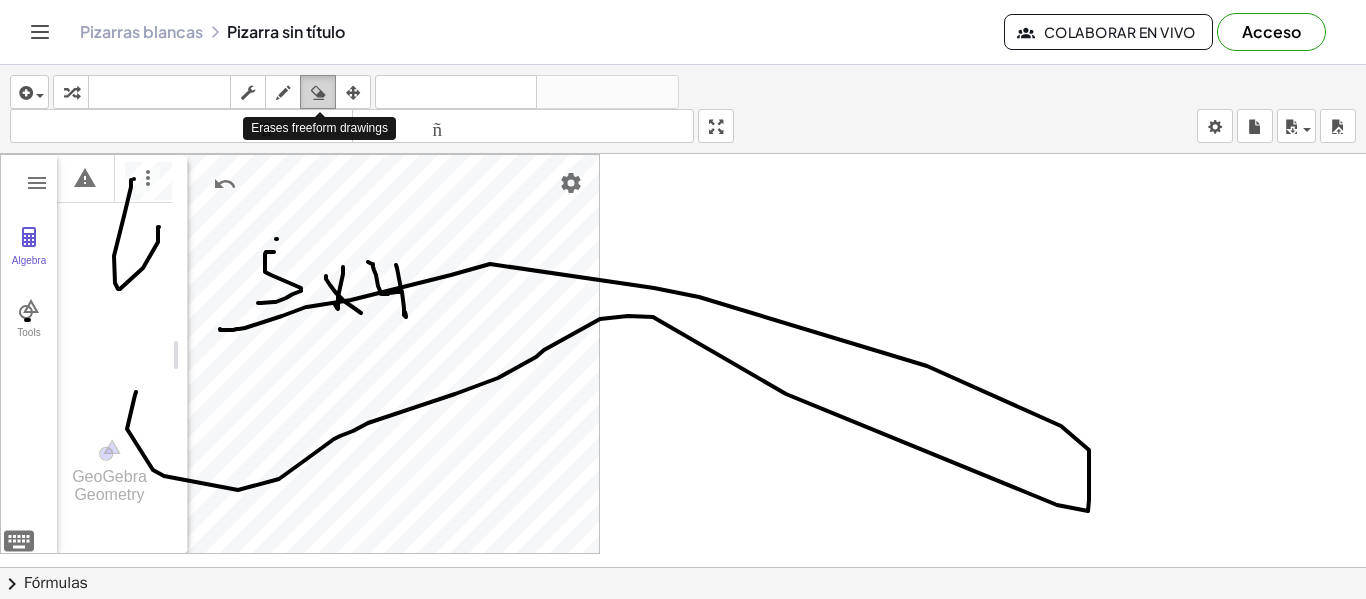 click at bounding box center [318, 93] 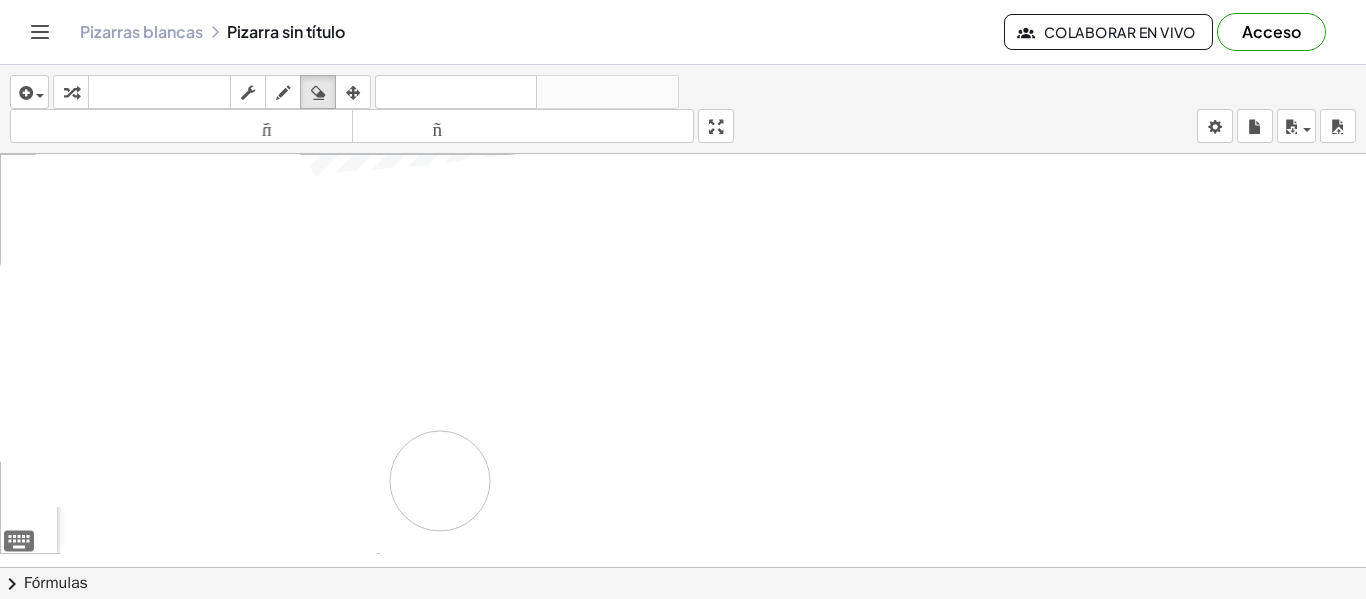drag, startPoint x: 267, startPoint y: 192, endPoint x: 653, endPoint y: 334, distance: 411.29065 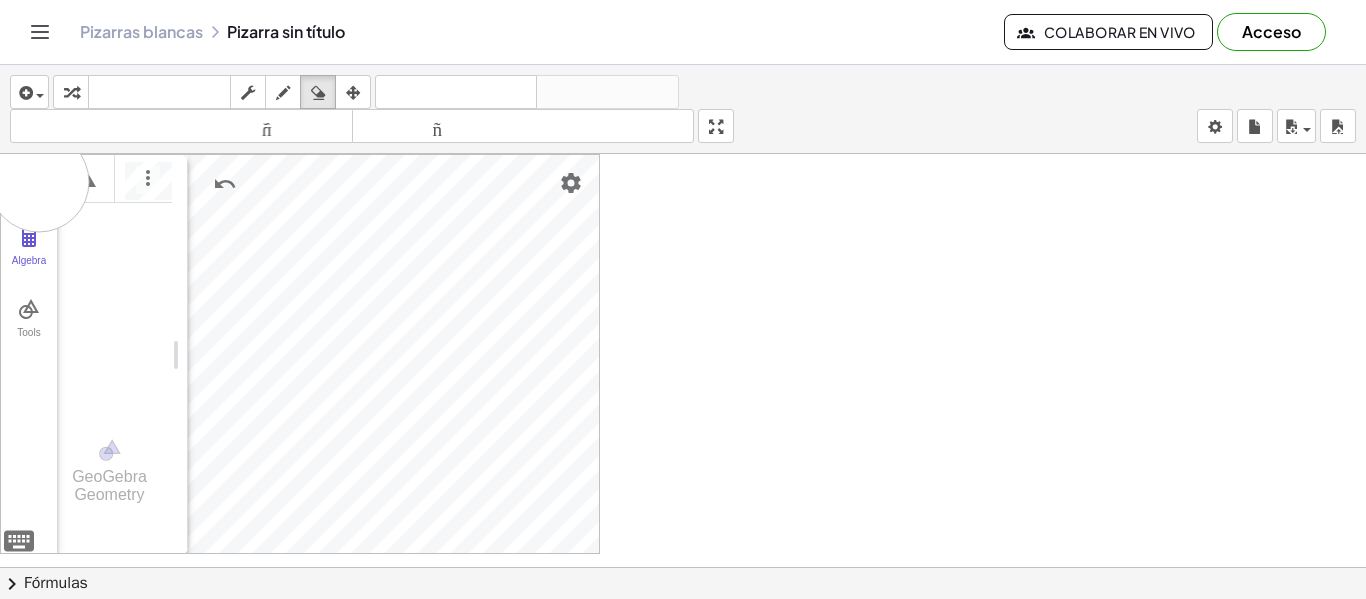click at bounding box center [683, 567] 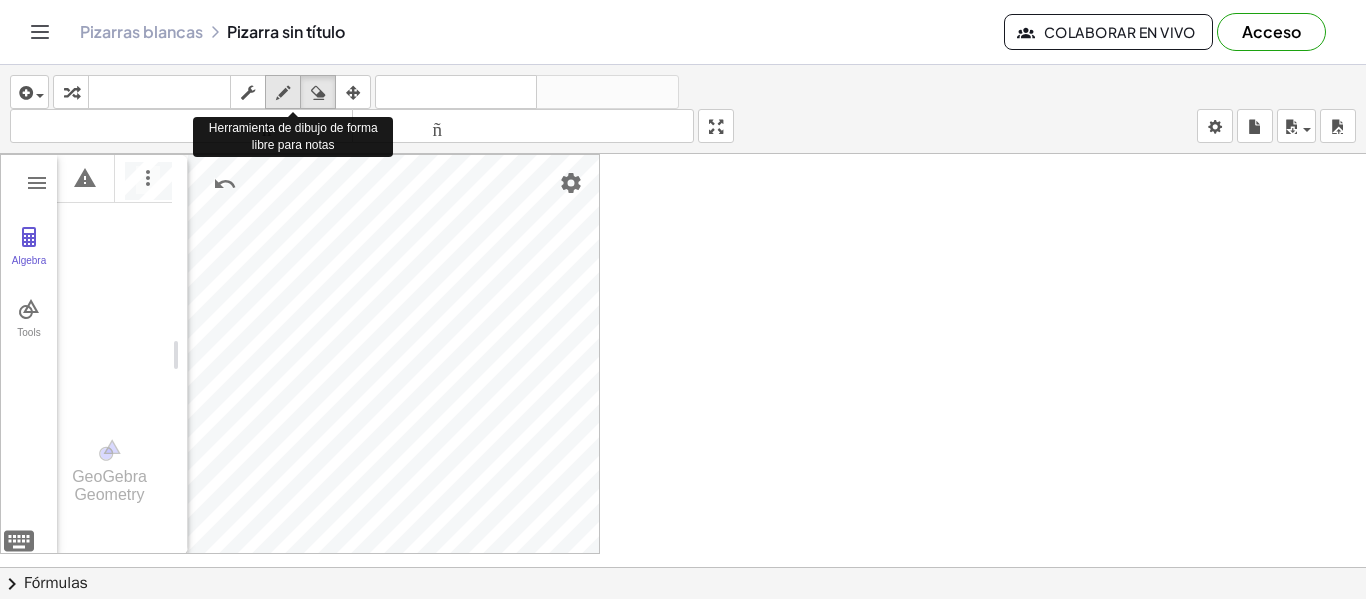 click at bounding box center [283, 93] 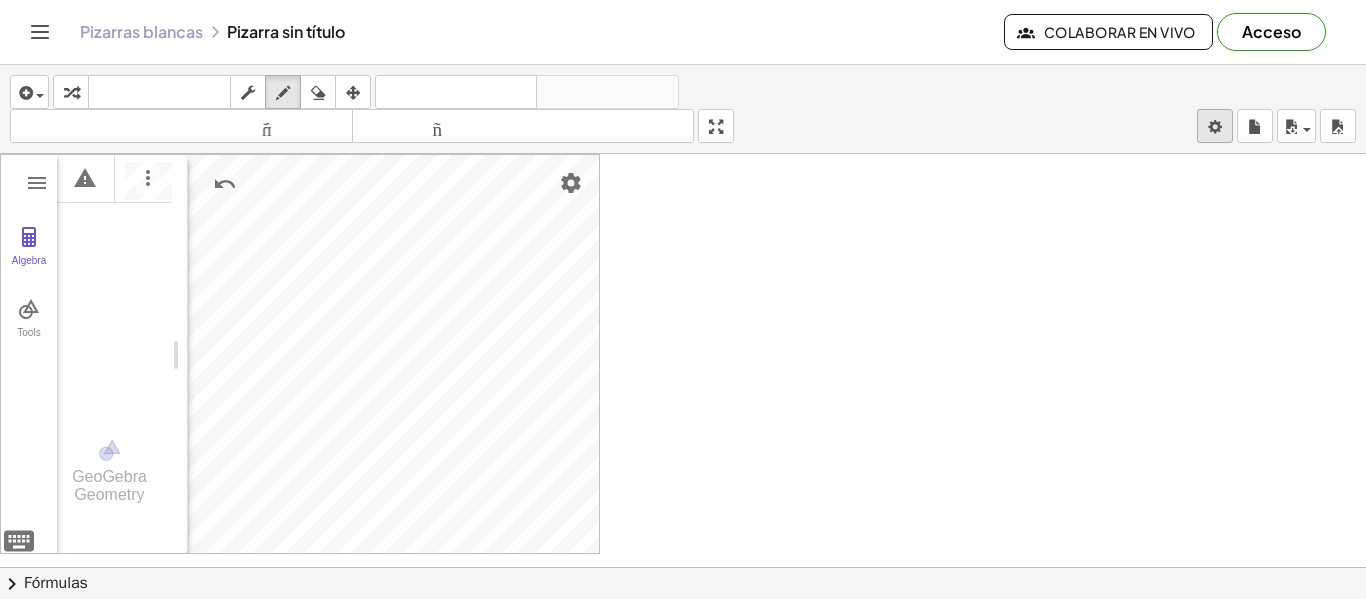 click on "Actividades matemáticas fáciles de comprender Empezar Banco de actividades Trabajo asignado Clases Pizarras blancas Referencia versión 1.28.3 | Política de privacidad © [YEAR] | Graspable, Inc. Pizarras blancas Pizarra sin título Colaborar en vivo Acceso insertar Seleccione uno: Expresión matemática Función Texto Vídeo de YouTube Graficando Geometría Geometría 3D transformar teclado teclado fregar dibujar borrar arreglar deshacer deshacer rehacer rehacer tamaño_del_formato menor tamaño_del_formato más grande pantalla completa carga ahorrar nuevo ajustes Algebra Tools GeoGebra Geometry Basic Tools Move Point Segment Line Polygon Circle with Center through Point More 123 123 f(x) ABC #&¬ 𝑥 𝑦 𝜋 𝑒 7 8 9 × ÷ 4 5 6 + − < > 1 2 3 = ans , ( ) 0 . 𝑥 𝑦 𝑧 𝜋 7 8 9 × ÷ 𝑒 4 5 6 + − < > 1 2 3 = ( ) , 0 . × chevron_right Fórmulas Arrastre un lado de una fórmula sobre una expresión resaltada en el lienzo para aplicarla. +" at bounding box center (683, 299) 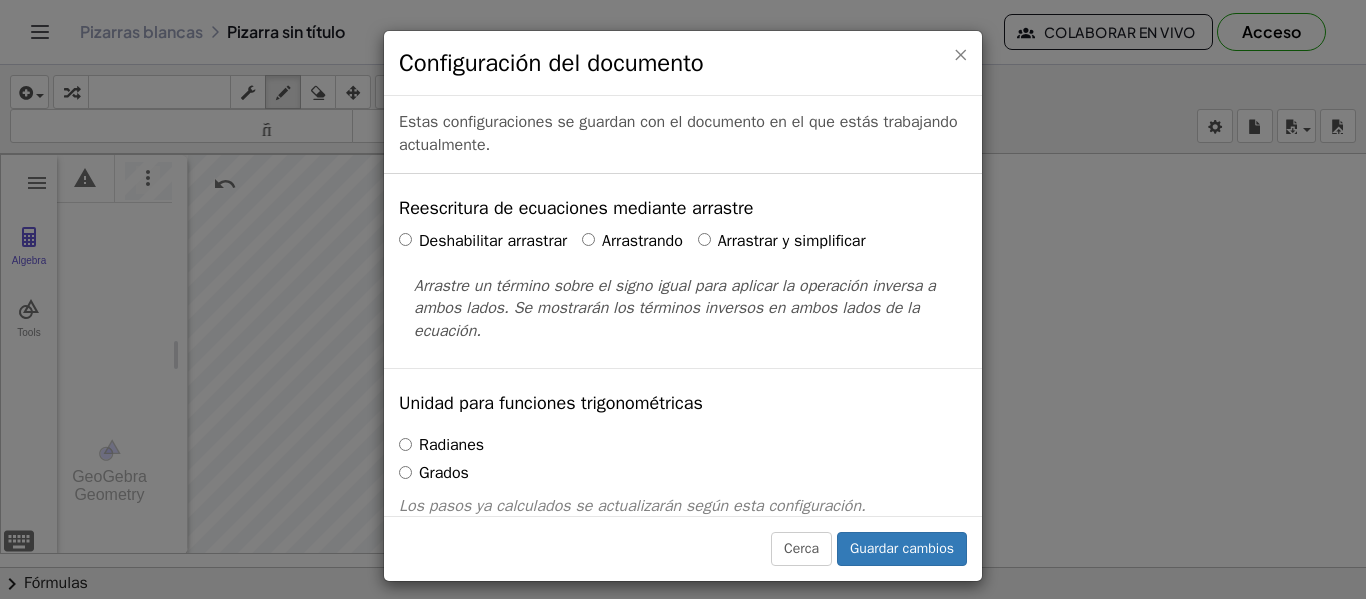 click on "×" at bounding box center [960, 54] 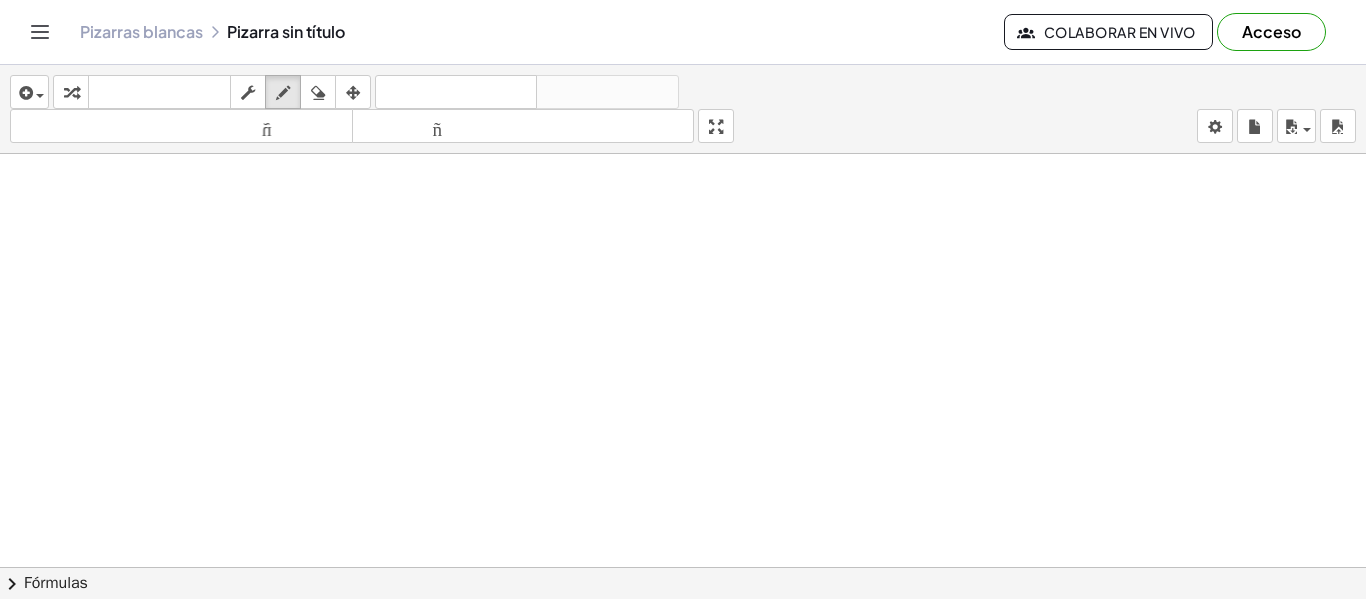 scroll, scrollTop: 0, scrollLeft: 0, axis: both 